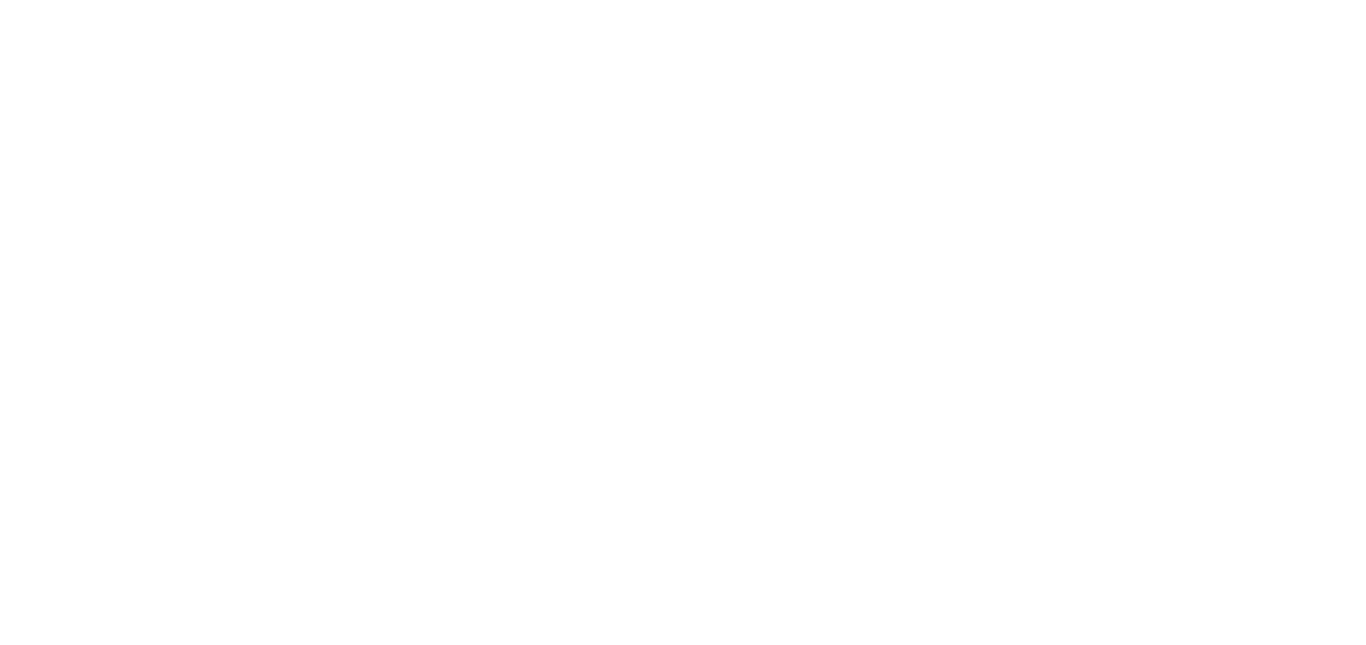 scroll, scrollTop: 0, scrollLeft: 0, axis: both 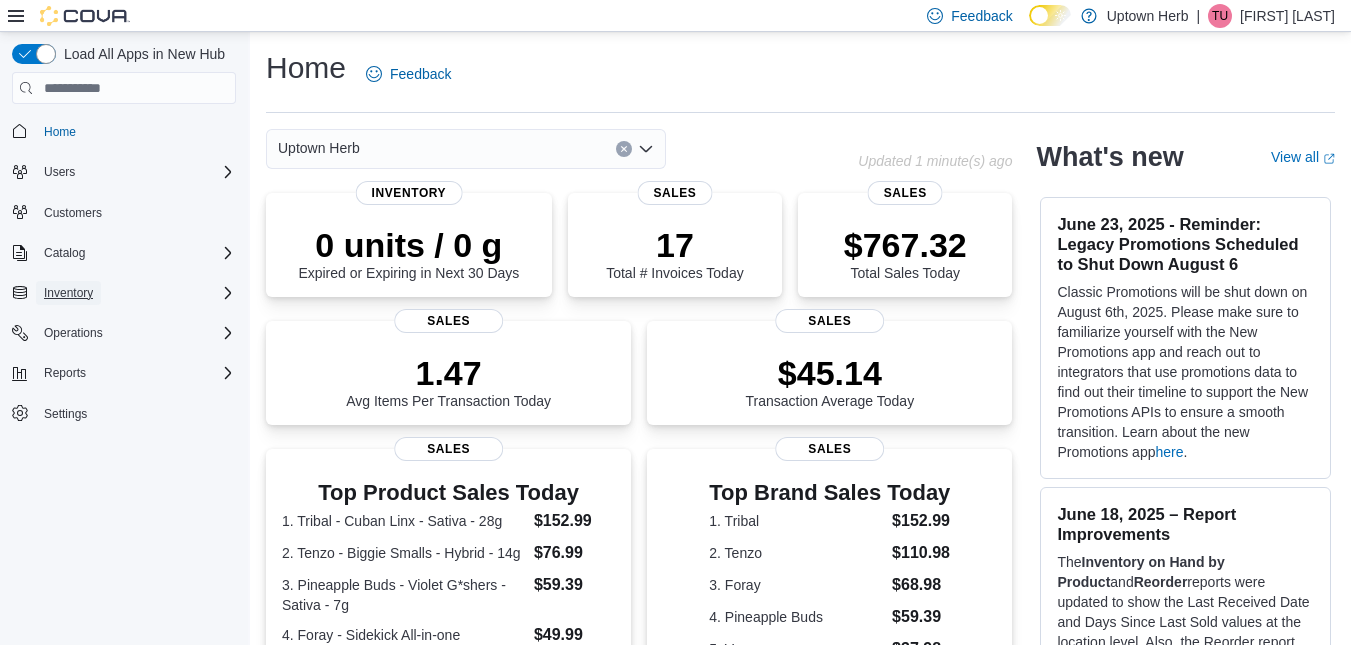 click on "Inventory" at bounding box center (68, 293) 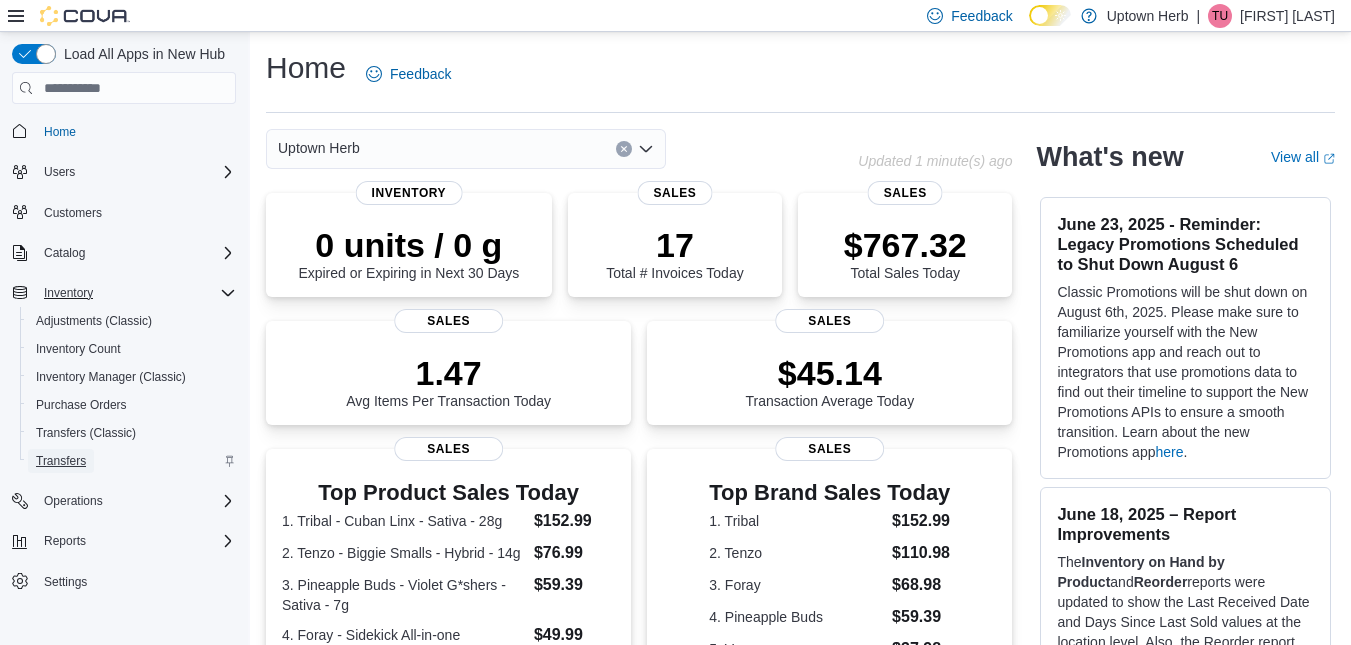 click on "Transfers" at bounding box center (61, 461) 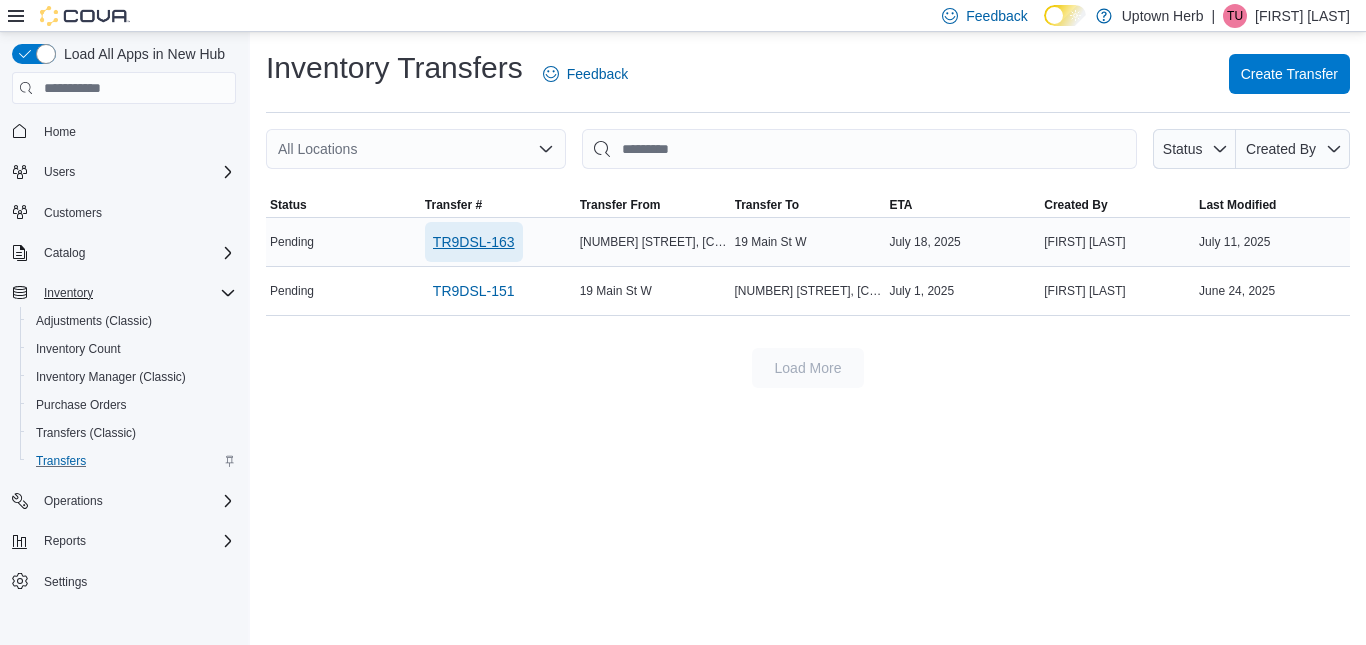 click on "TR9DSL-163" at bounding box center (474, 242) 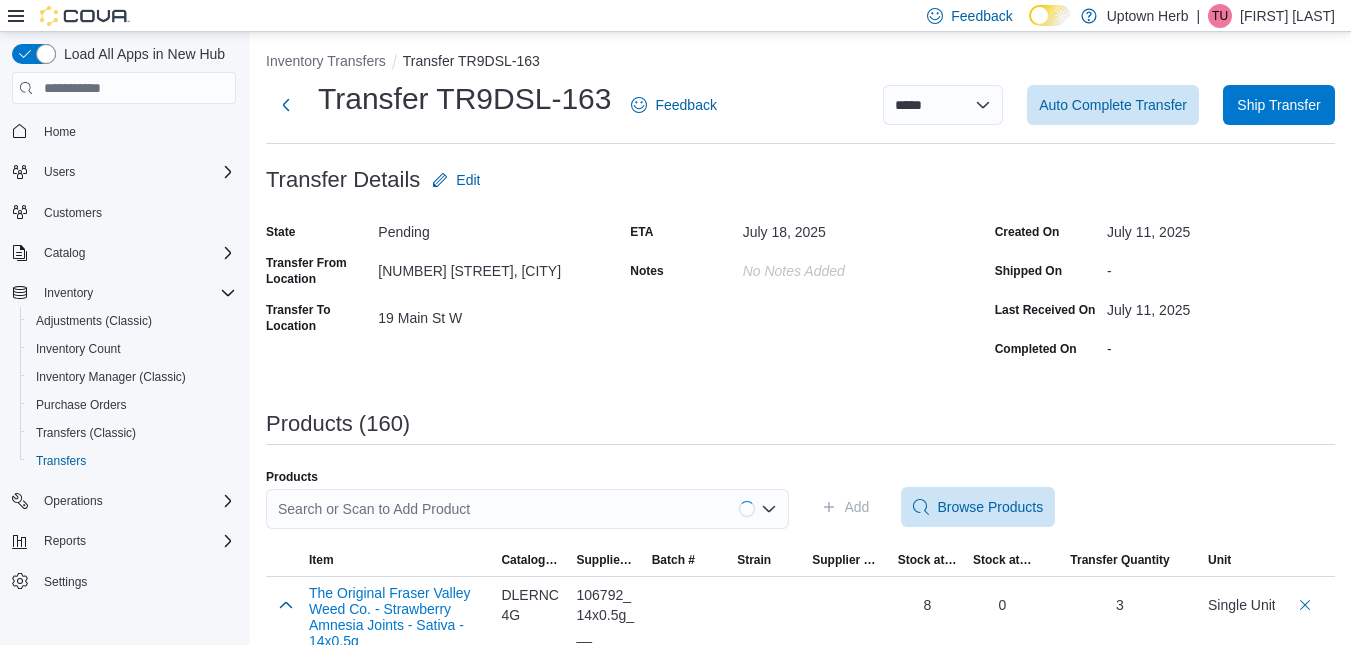 scroll, scrollTop: 0, scrollLeft: 0, axis: both 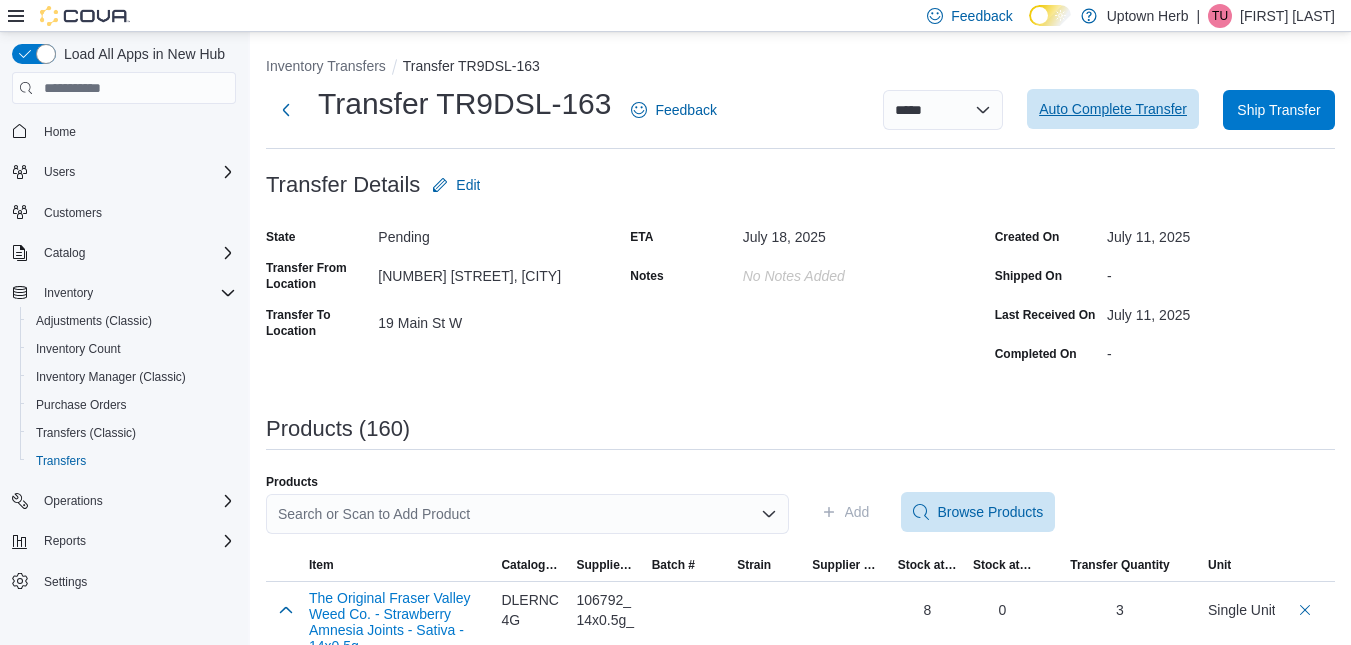 click on "Auto Complete Transfer" at bounding box center [1113, 109] 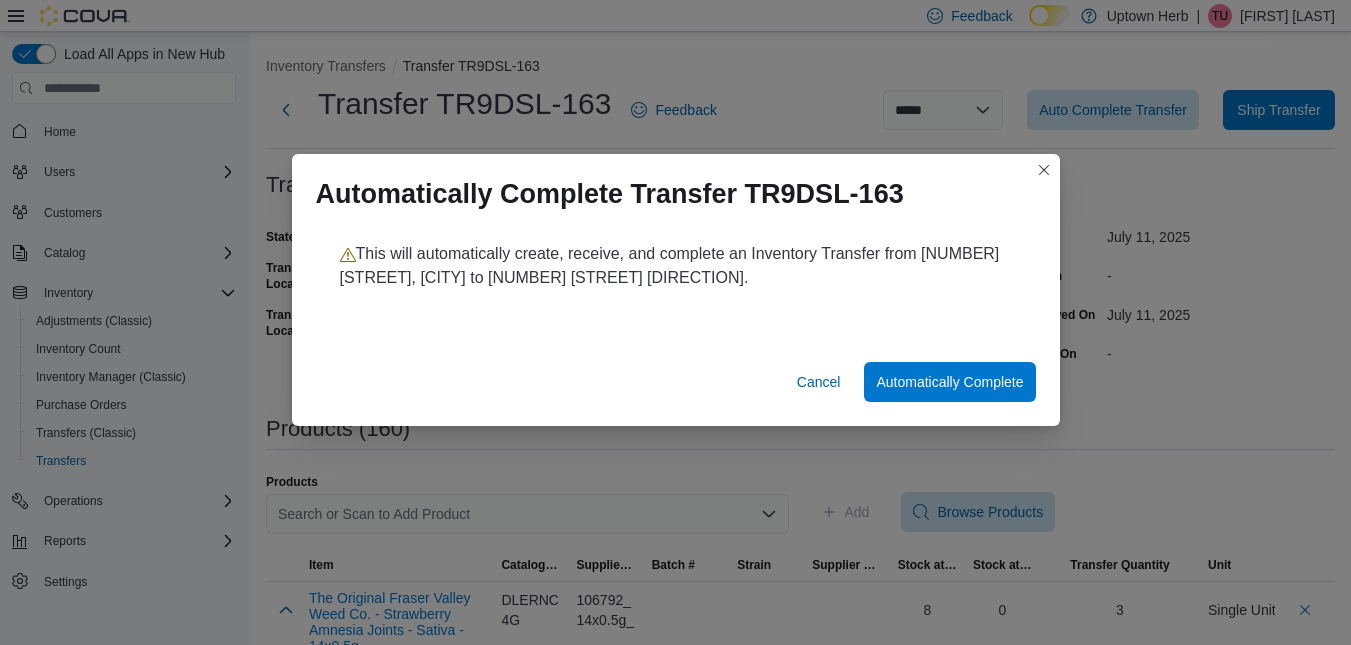 click on "Automatically Complete Transfer TR9DSL-163 This will automatically create, receive, and complete an Inventory Transfer from [NUMBER] [STREET], [CITY] to [NUMBER] [STREET] [DIRECTION]. Cancel Automatically Complete" at bounding box center (675, 322) 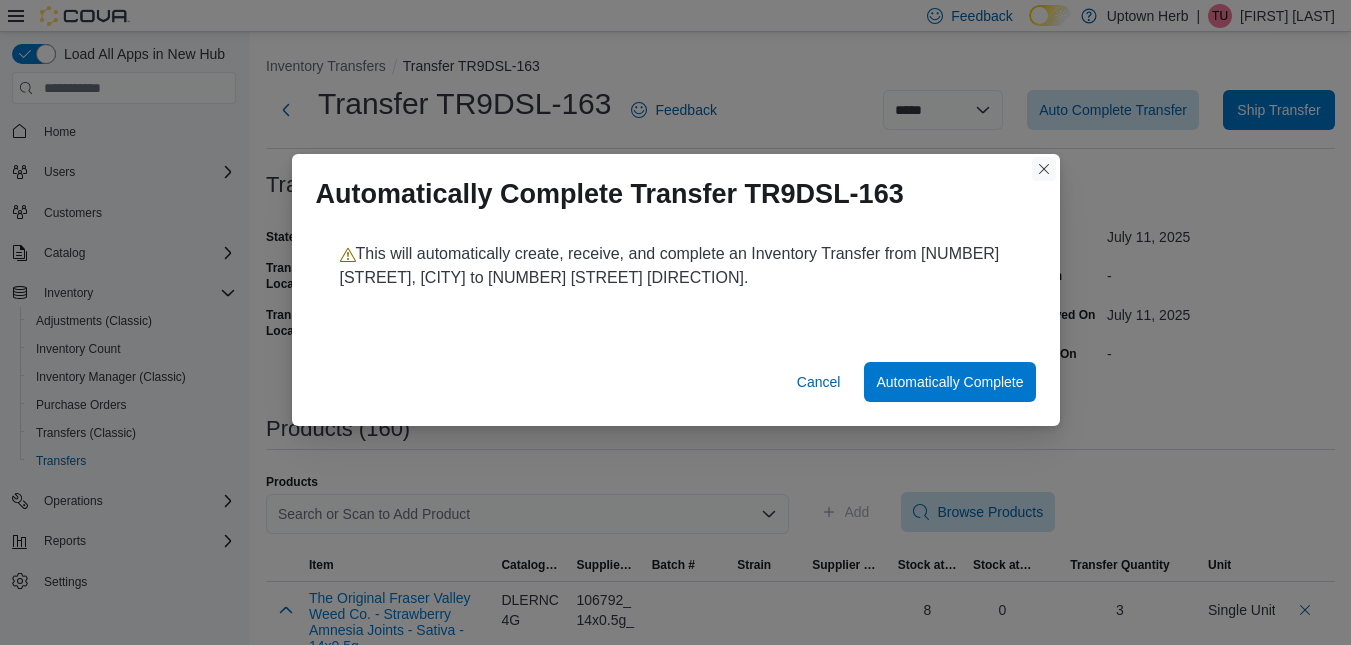 click at bounding box center (1044, 169) 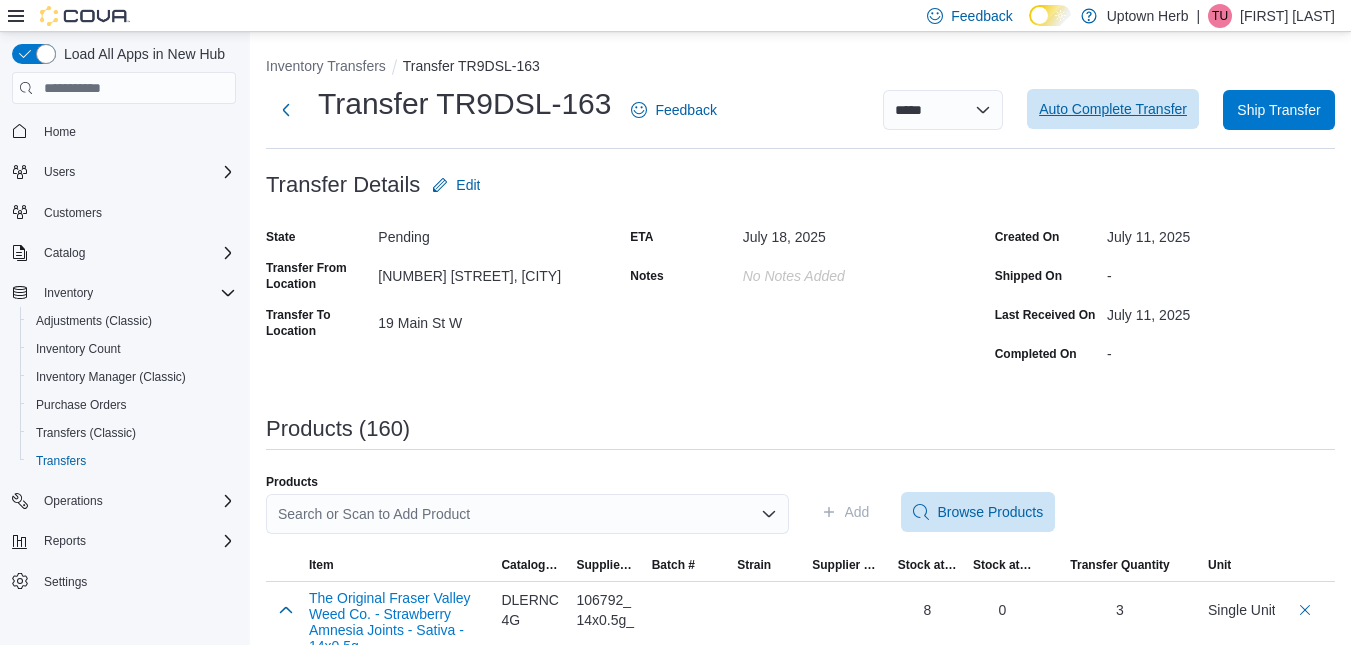 click on "Auto Complete Transfer" at bounding box center (1113, 109) 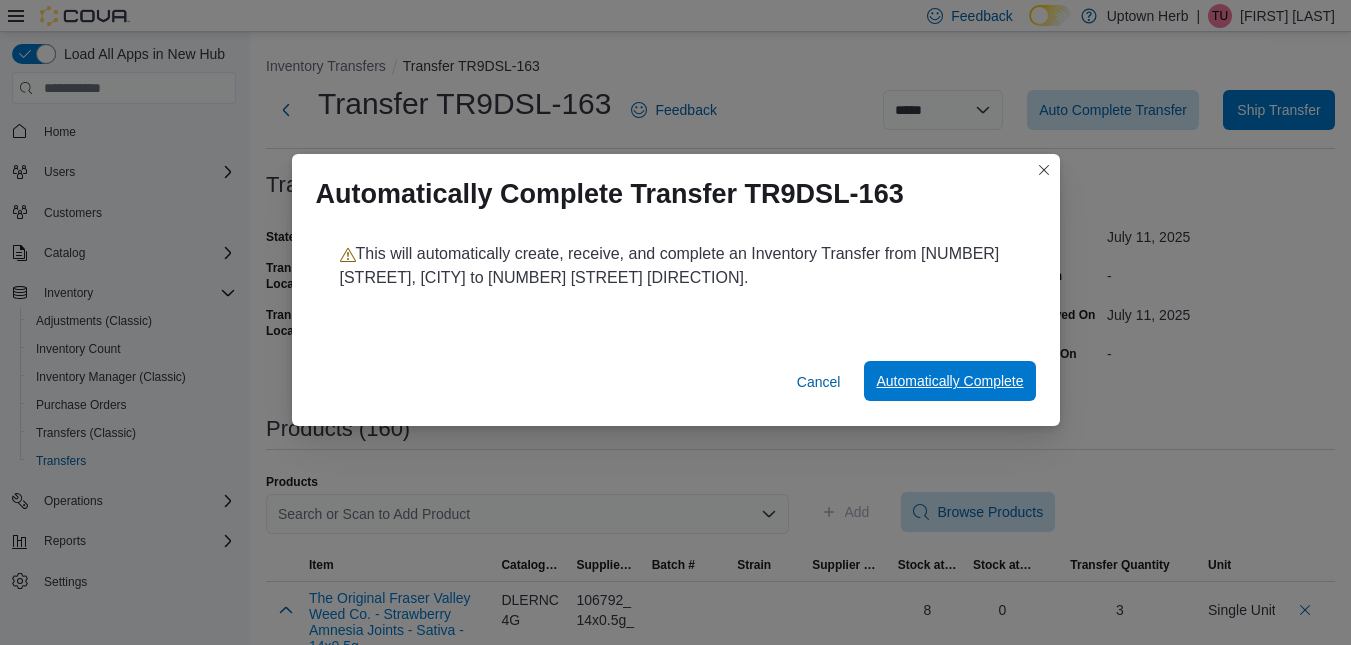 click on "Automatically Complete" at bounding box center [949, 381] 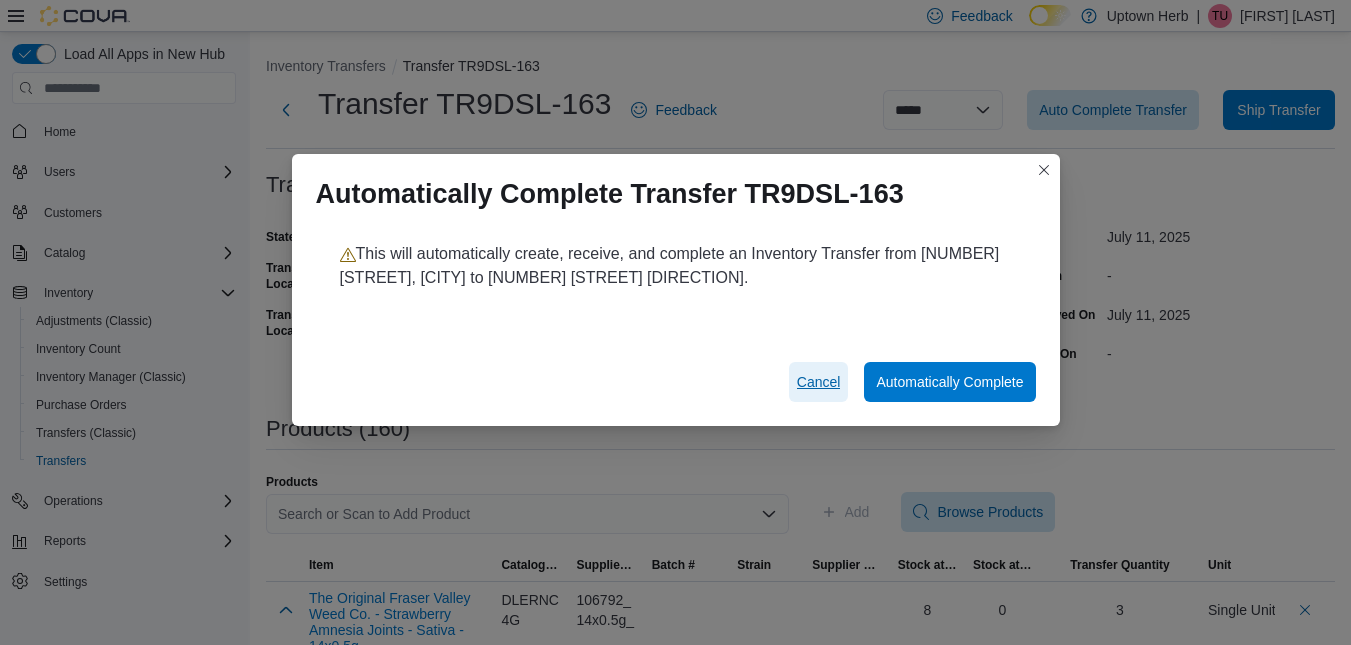 click on "Cancel" at bounding box center (819, 382) 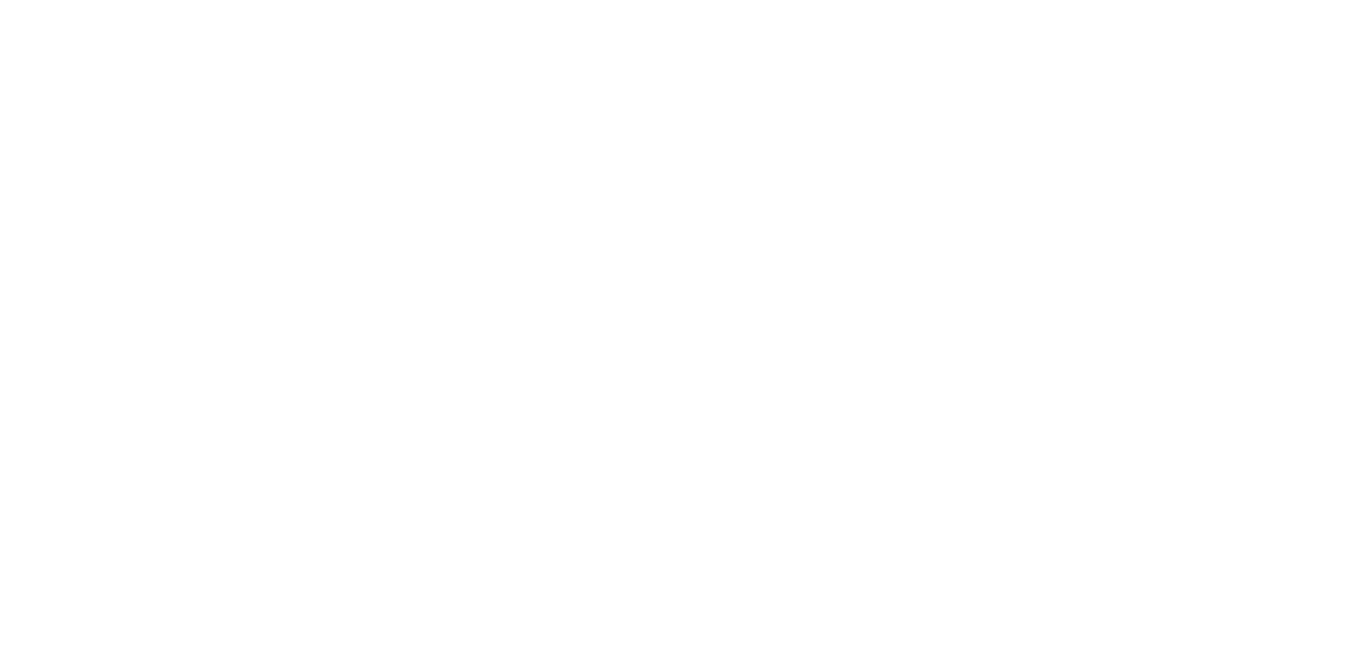 scroll, scrollTop: 0, scrollLeft: 0, axis: both 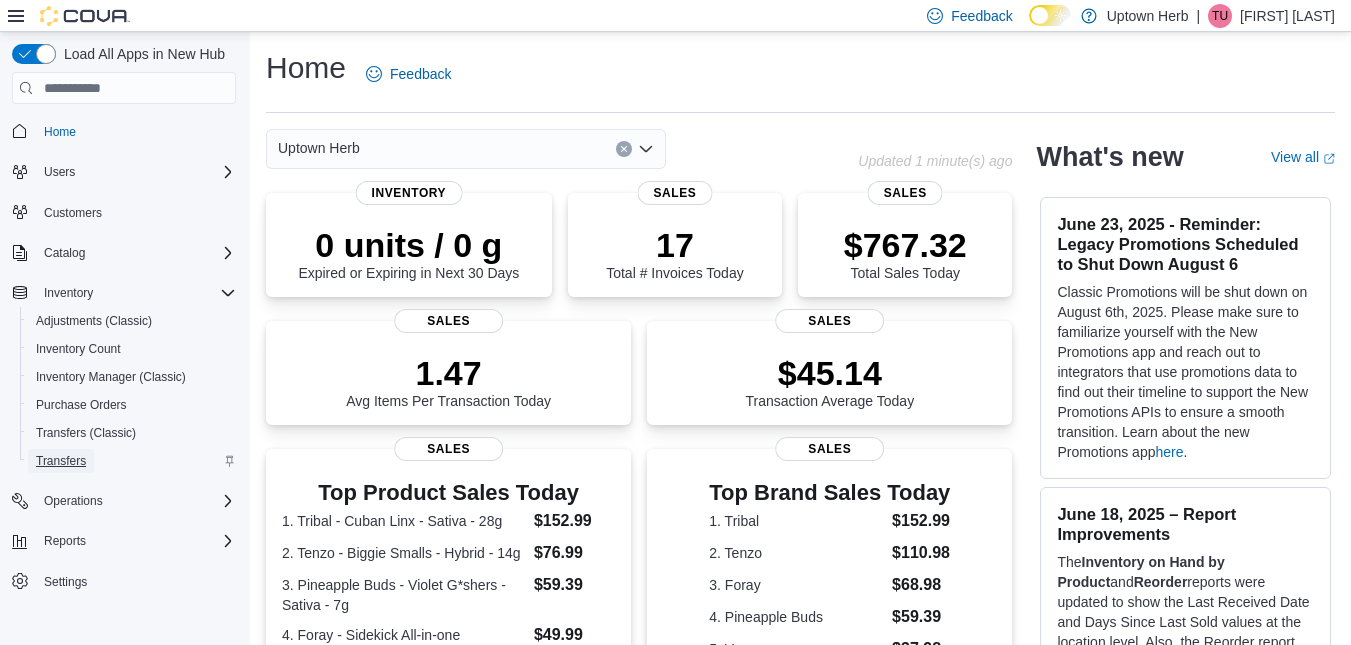 click on "Transfers" at bounding box center (61, 461) 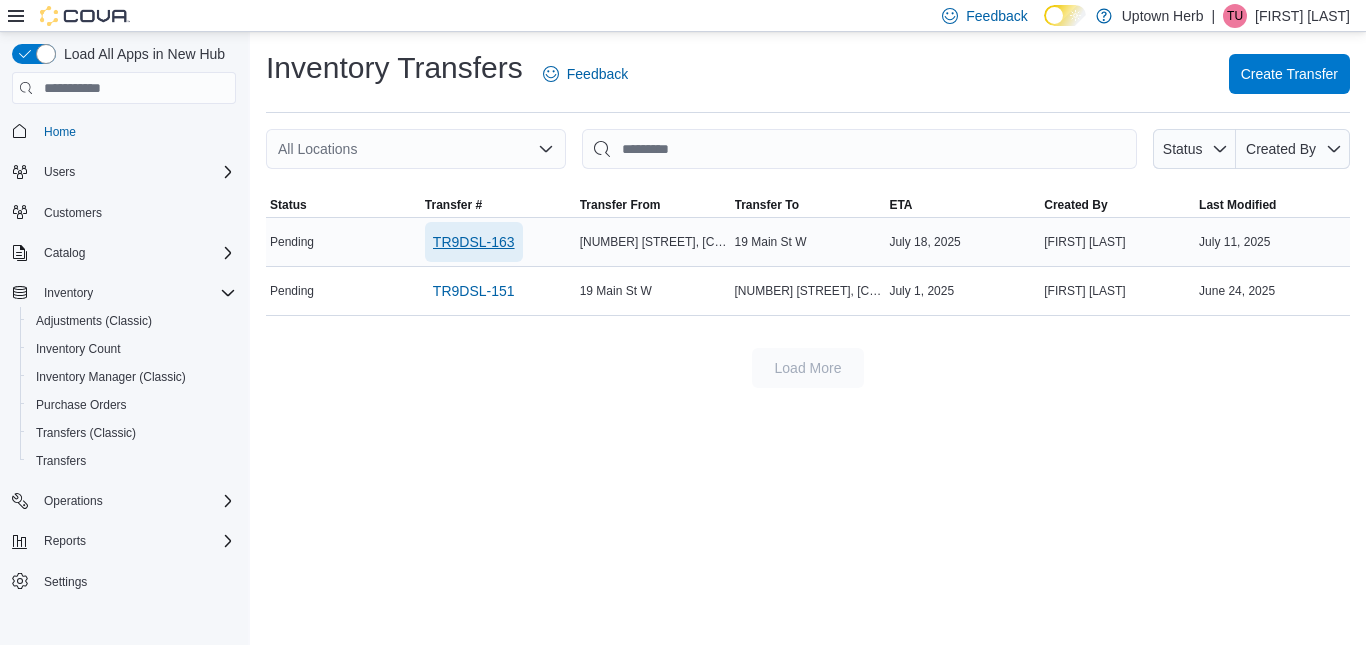 click on "TR9DSL-163" at bounding box center [474, 242] 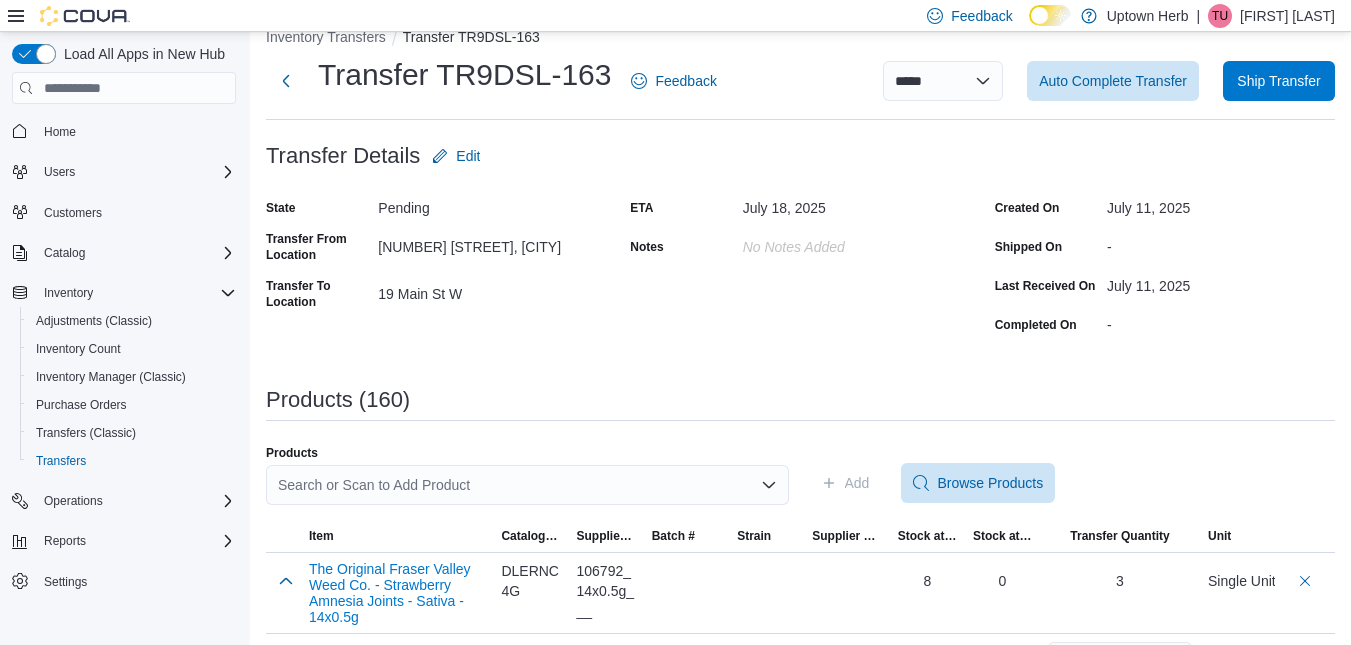 scroll, scrollTop: 32, scrollLeft: 0, axis: vertical 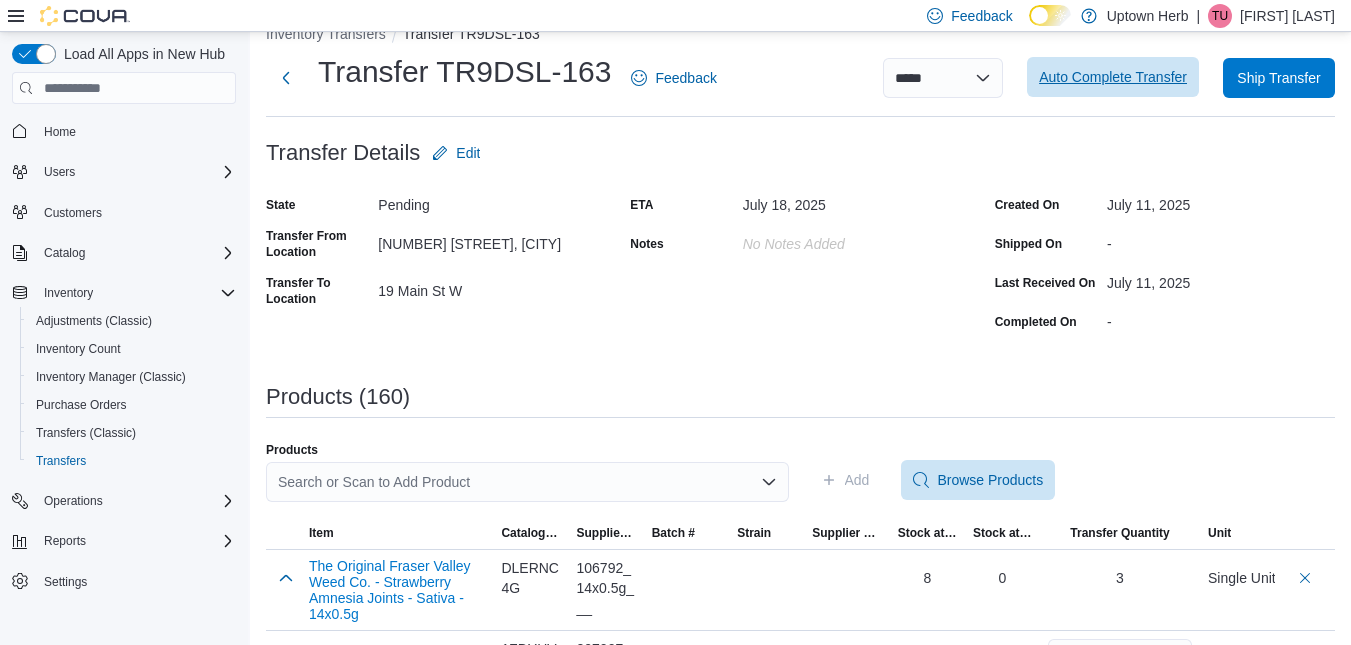 click on "Auto Complete Transfer" at bounding box center [1113, 77] 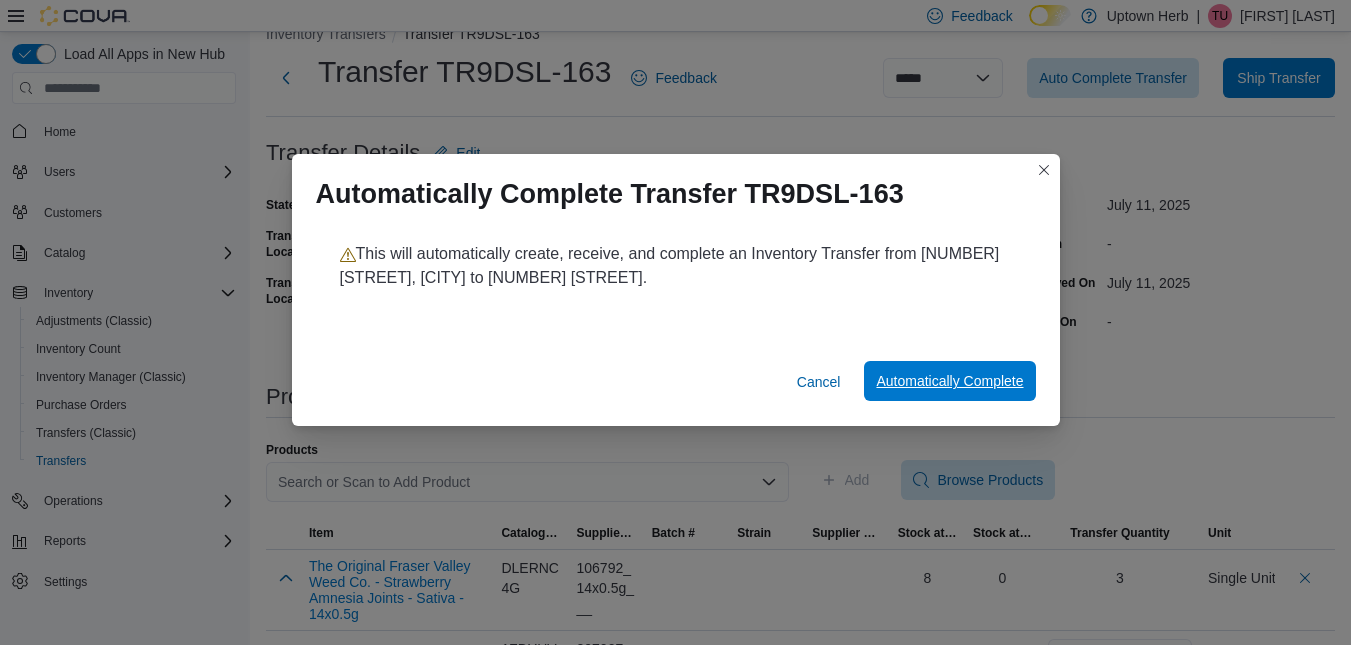 click on "Automatically Complete" at bounding box center (949, 381) 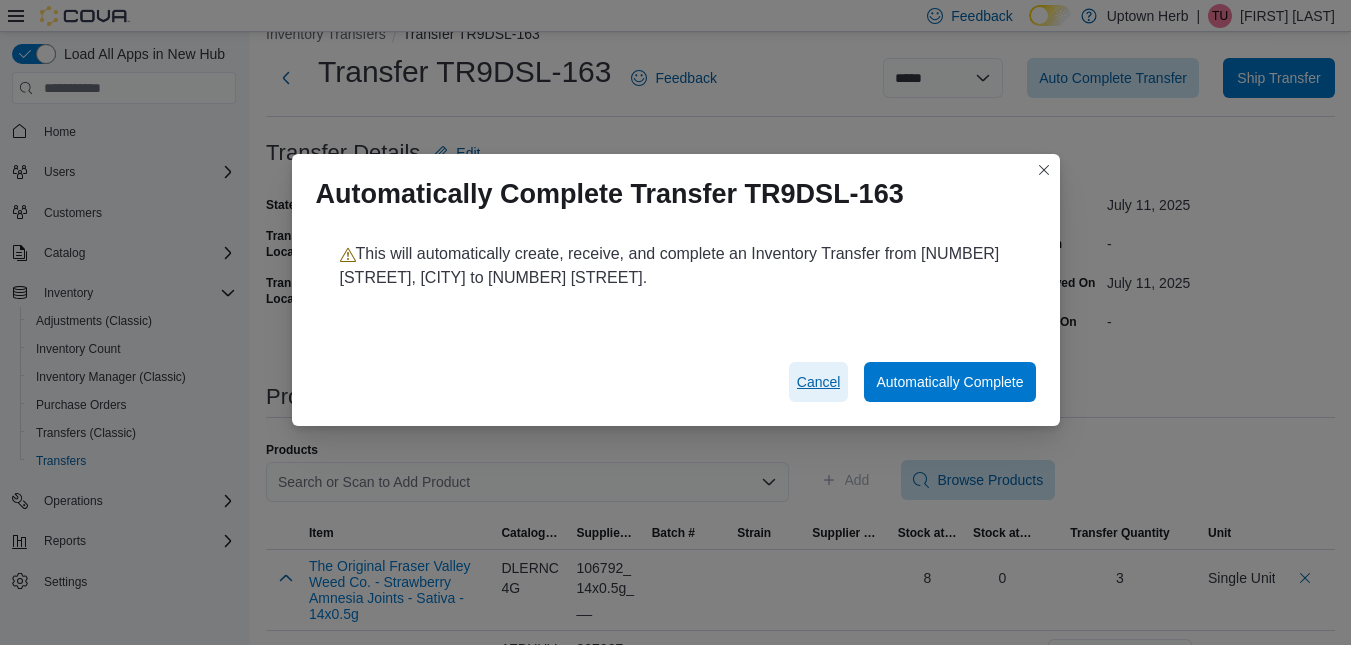 click on "Cancel" at bounding box center [819, 382] 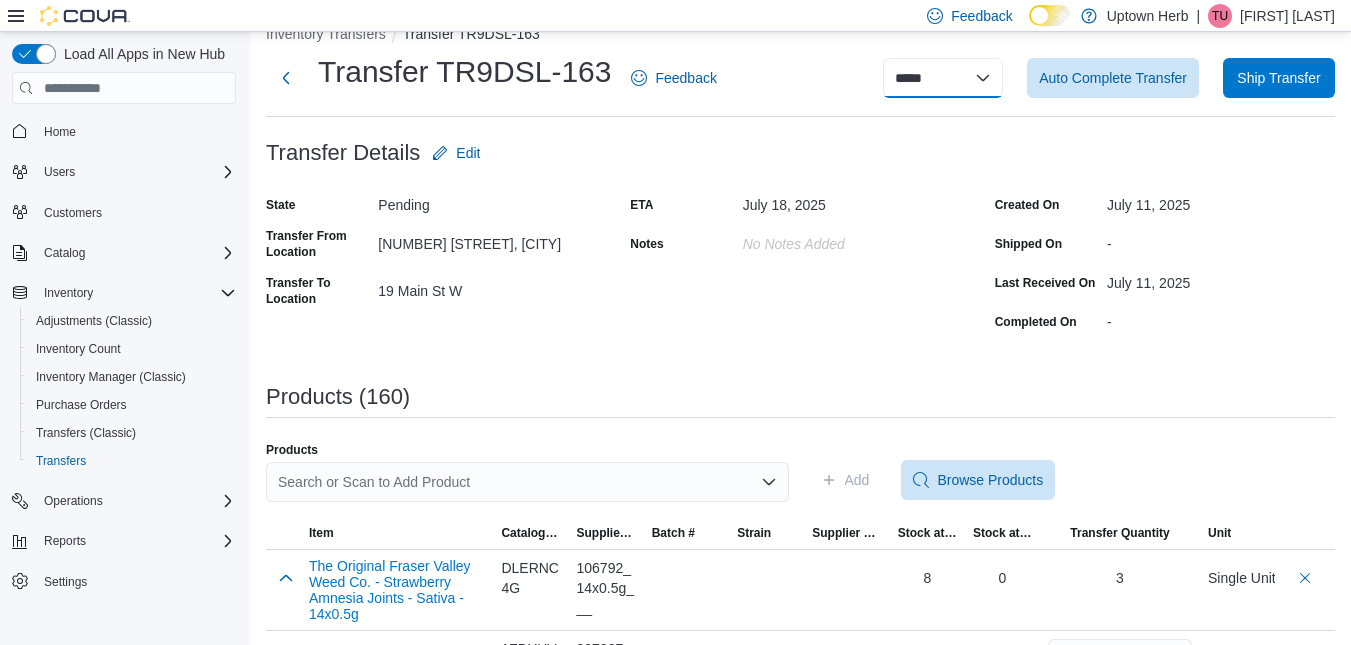 click on "**********" at bounding box center (943, 78) 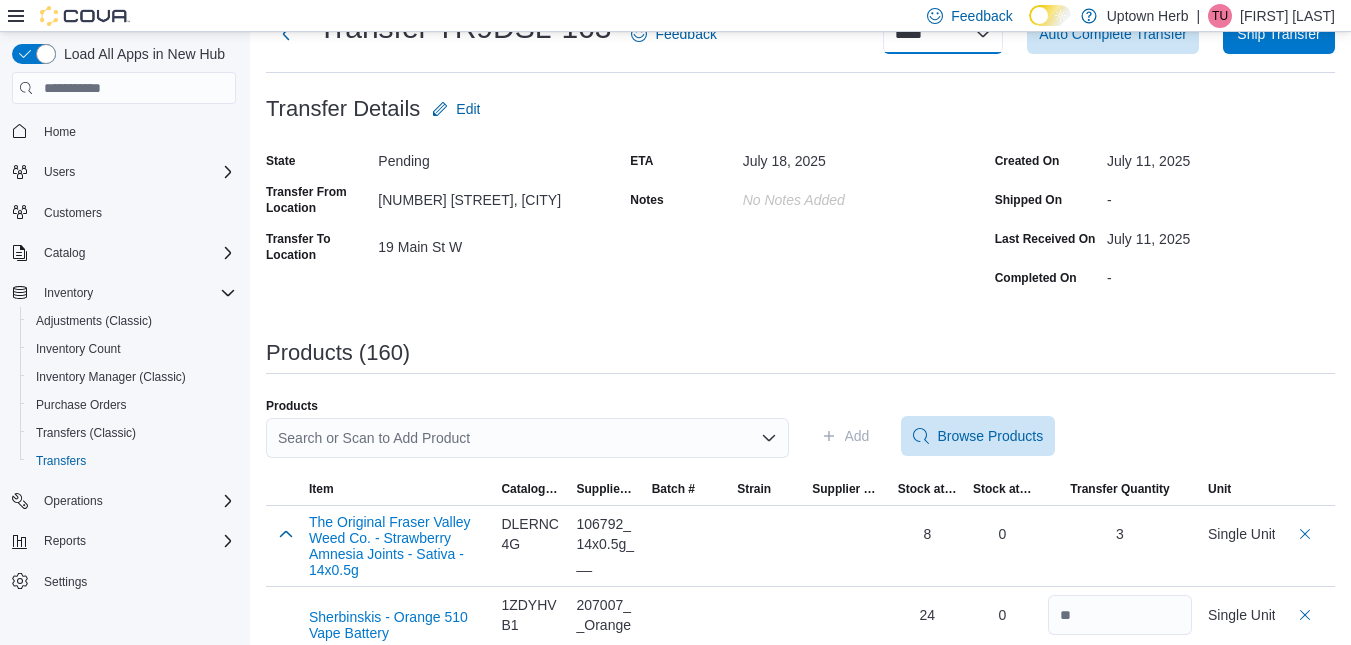 scroll, scrollTop: 0, scrollLeft: 0, axis: both 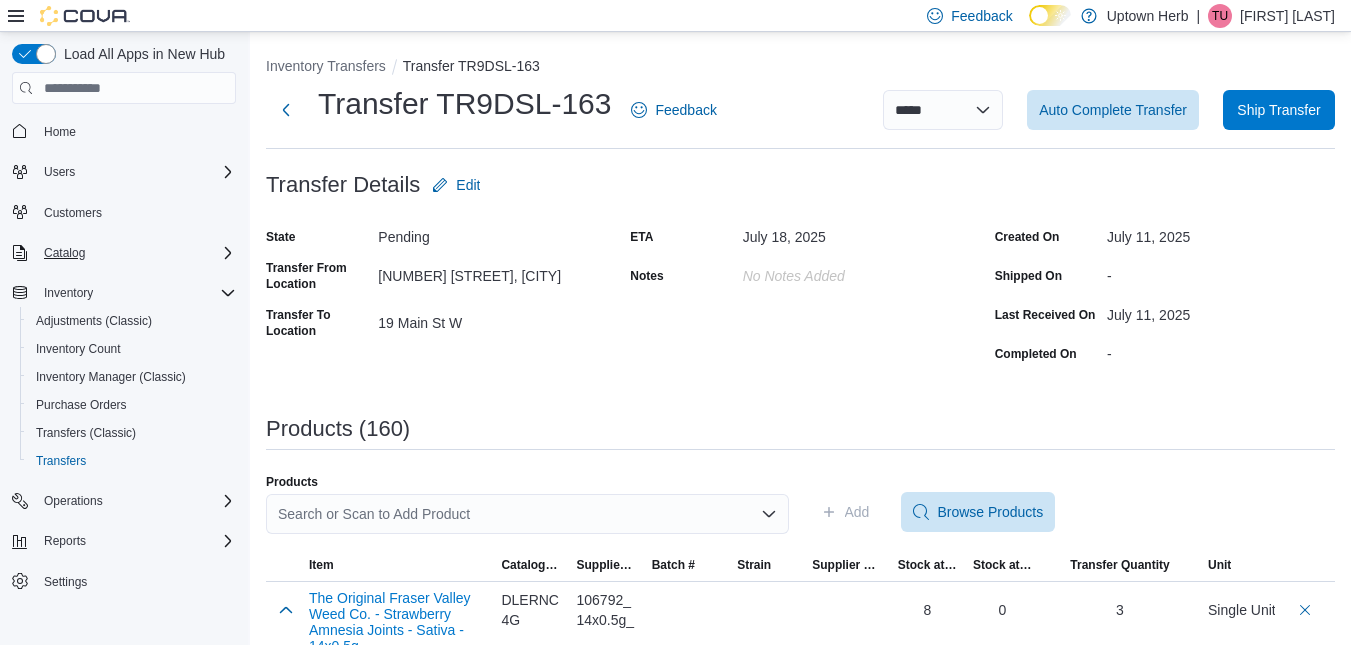 click 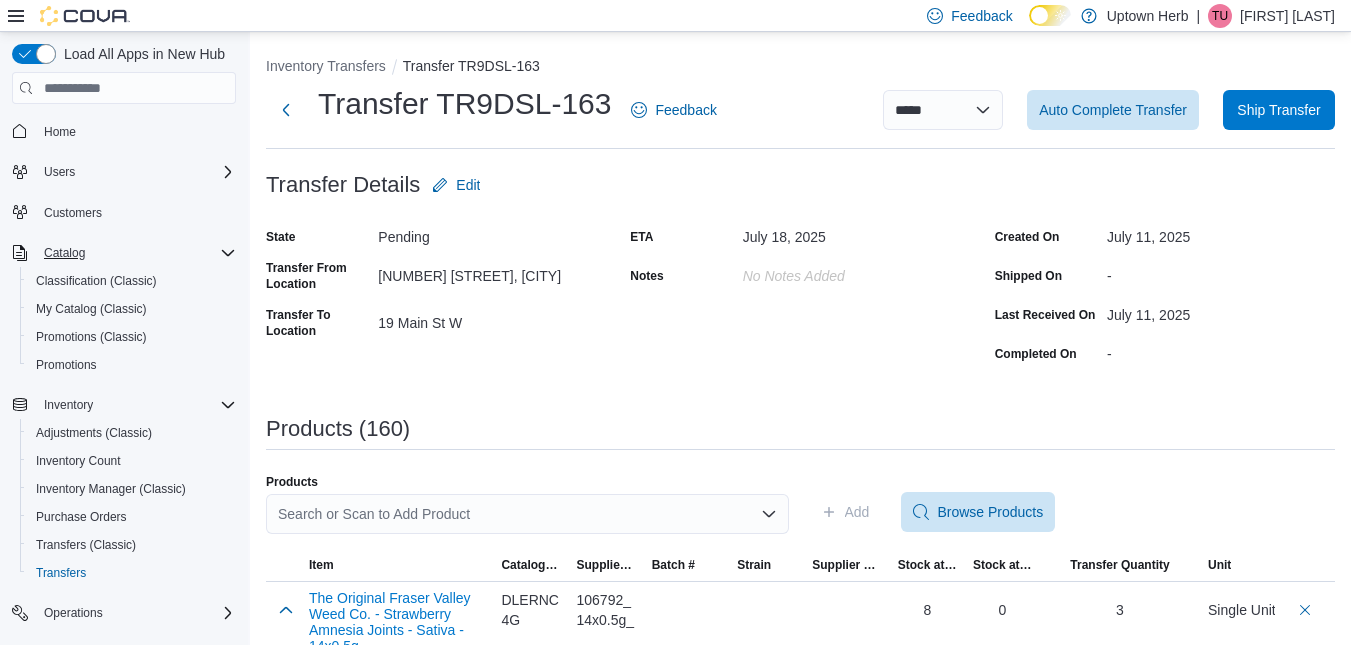 click 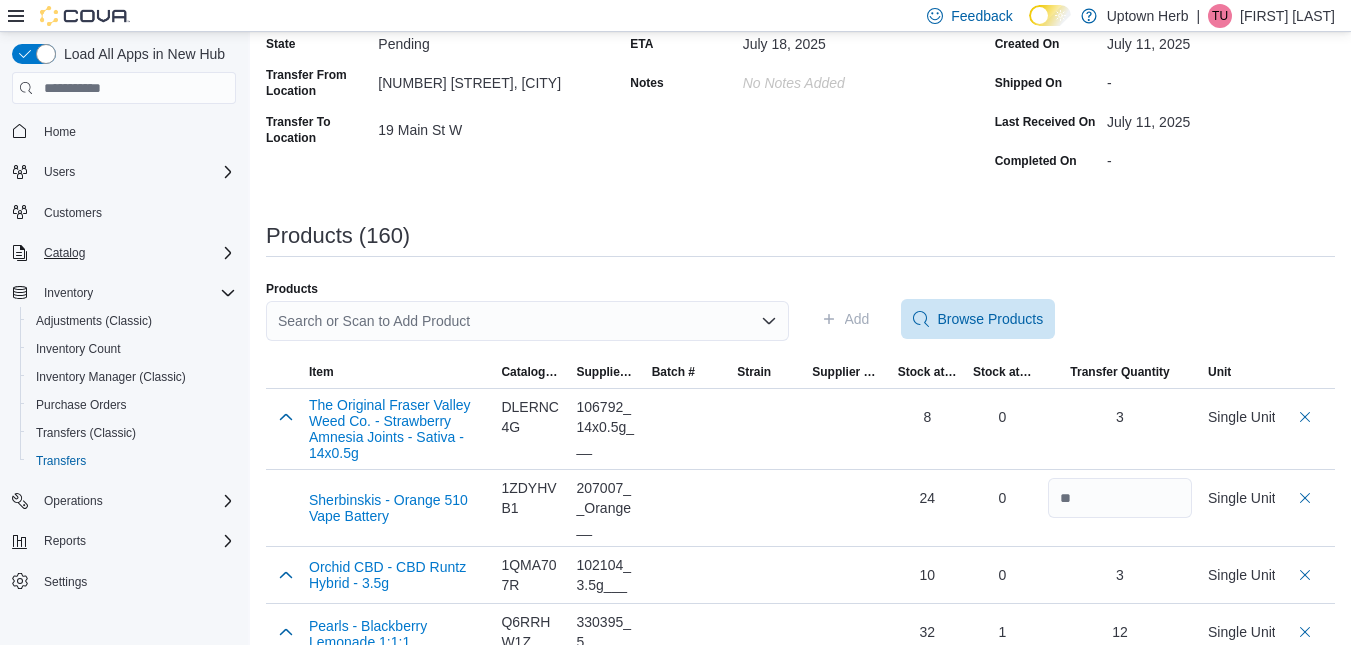 scroll, scrollTop: 194, scrollLeft: 0, axis: vertical 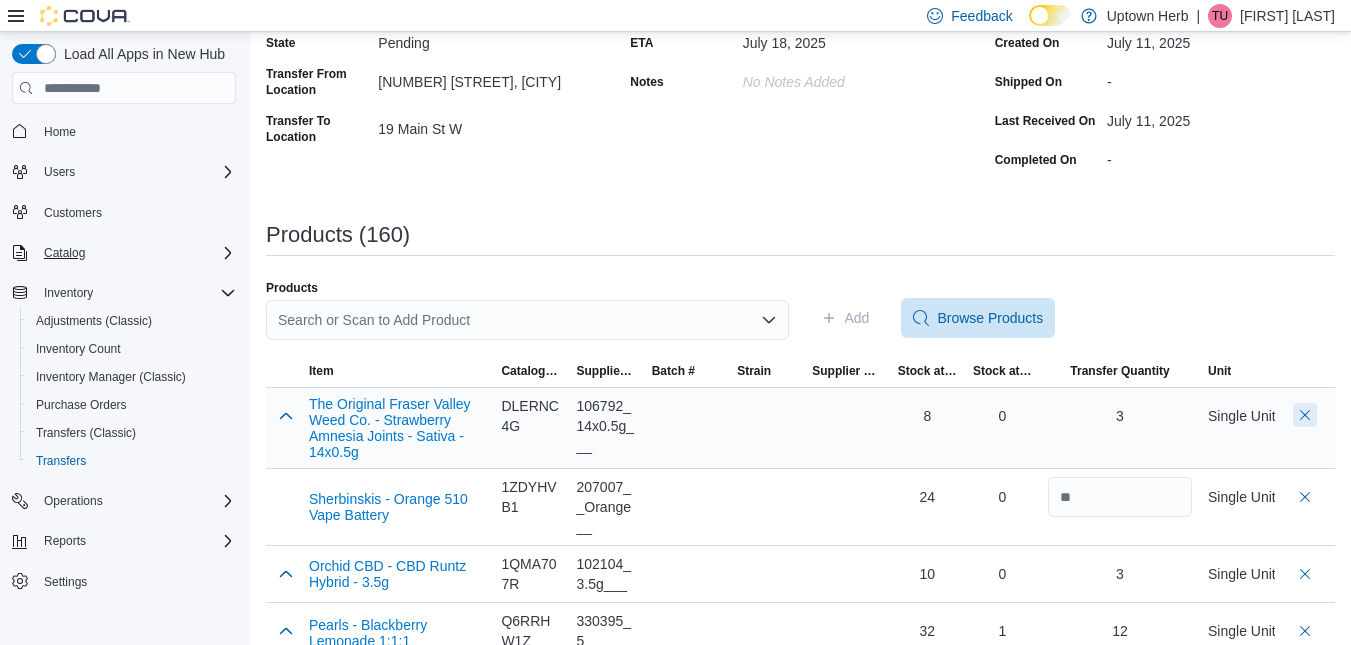 click at bounding box center [1305, 415] 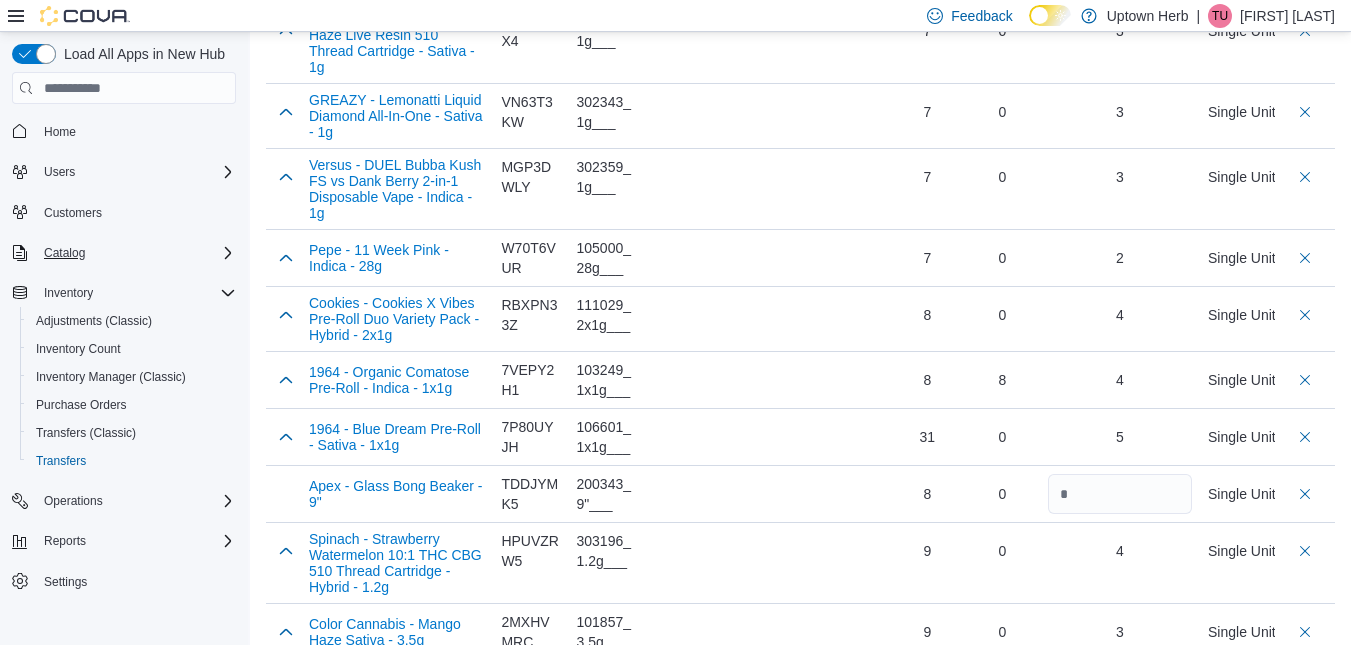 scroll, scrollTop: 1887, scrollLeft: 0, axis: vertical 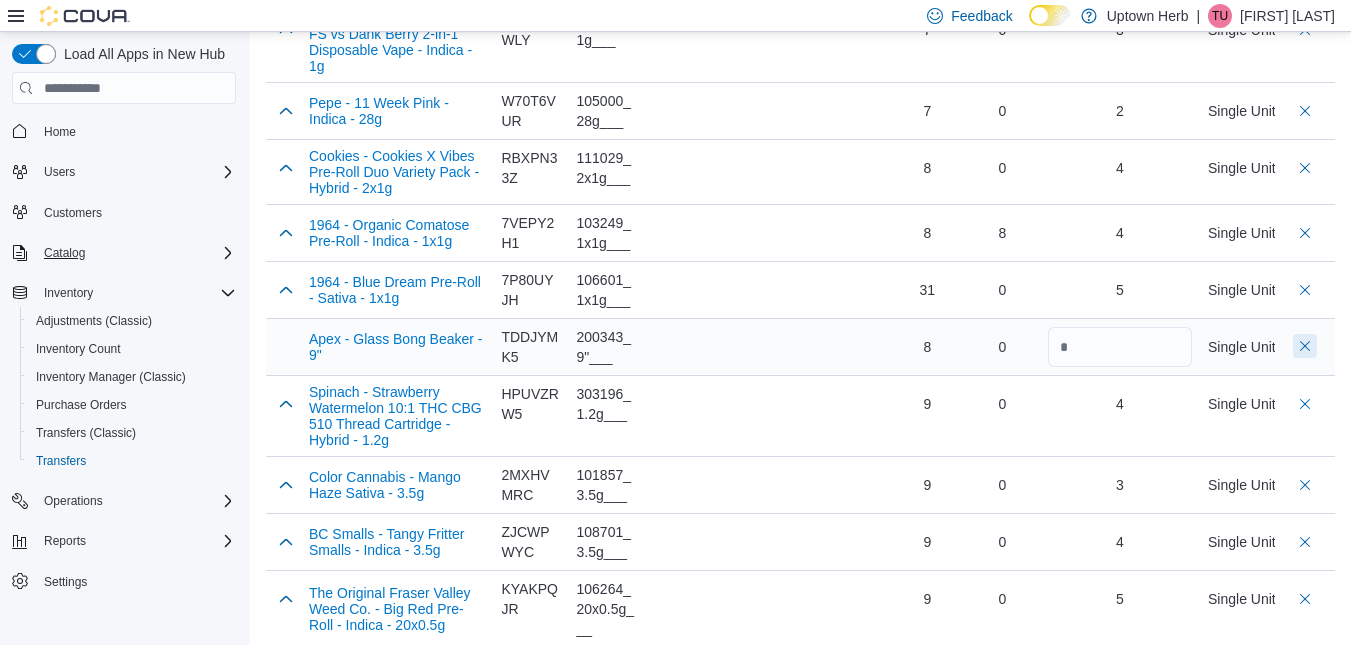 click at bounding box center (1305, 346) 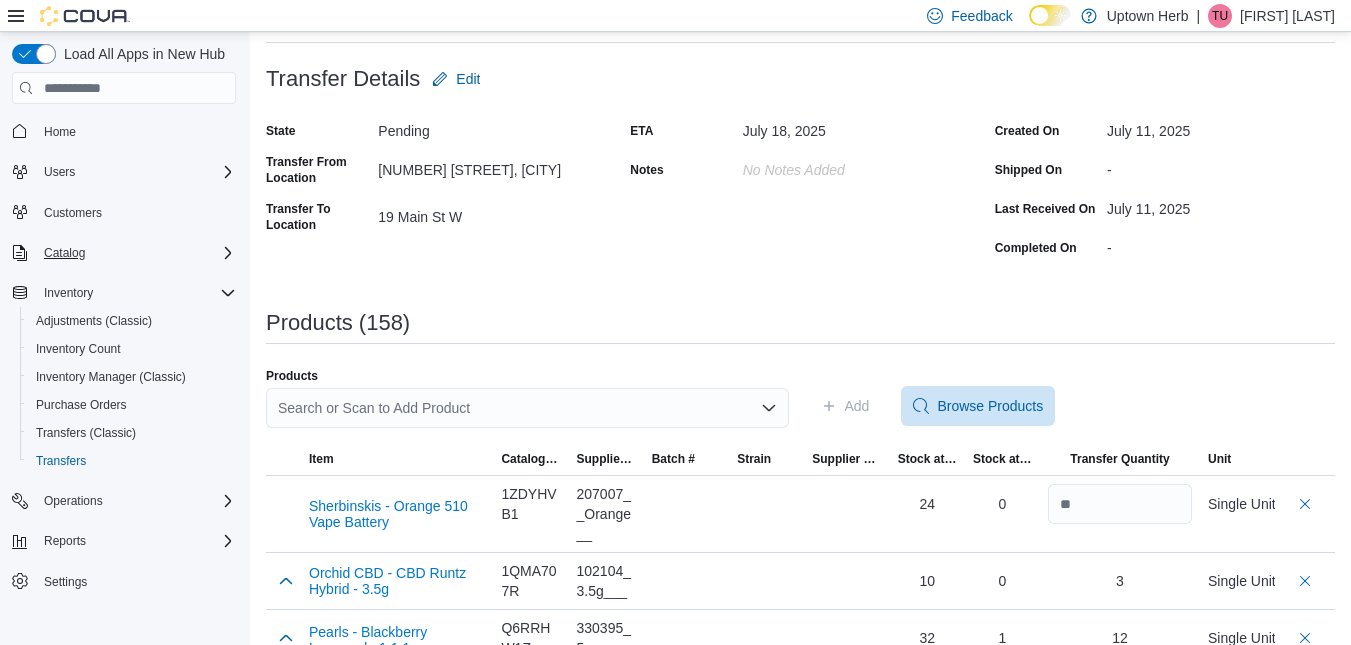 scroll, scrollTop: 116, scrollLeft: 0, axis: vertical 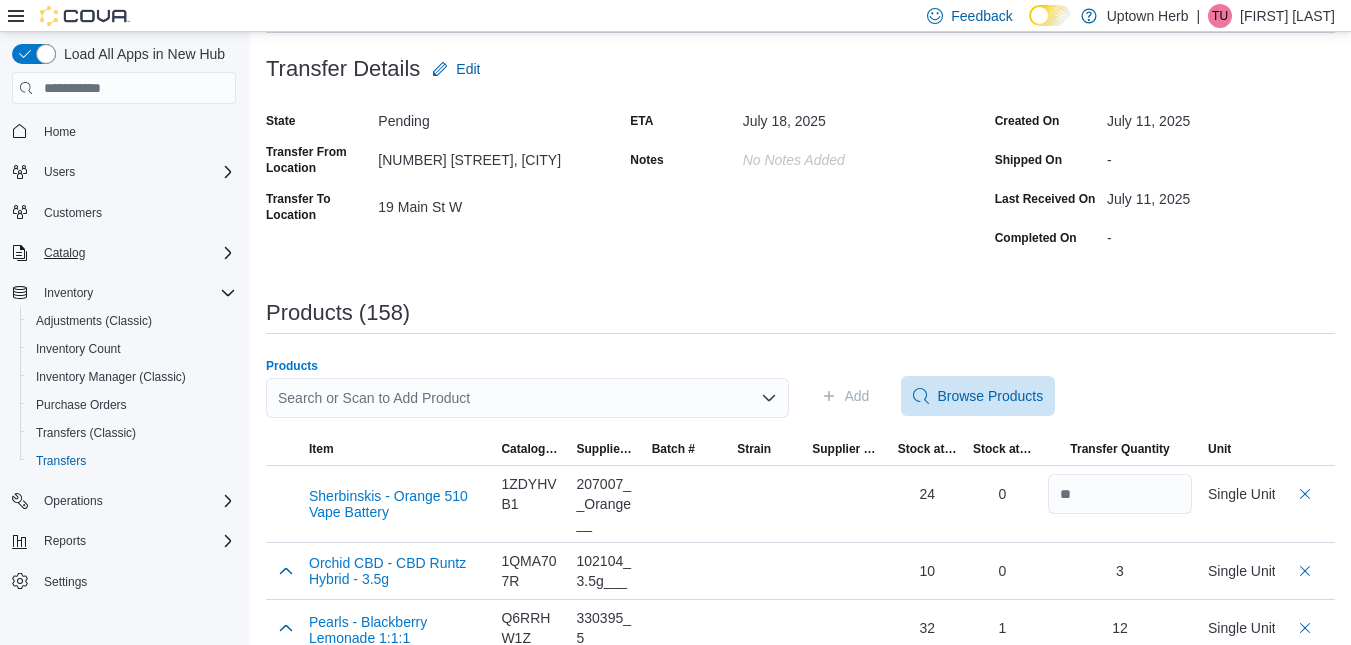 click on "Search or Scan to Add Product" at bounding box center [527, 398] 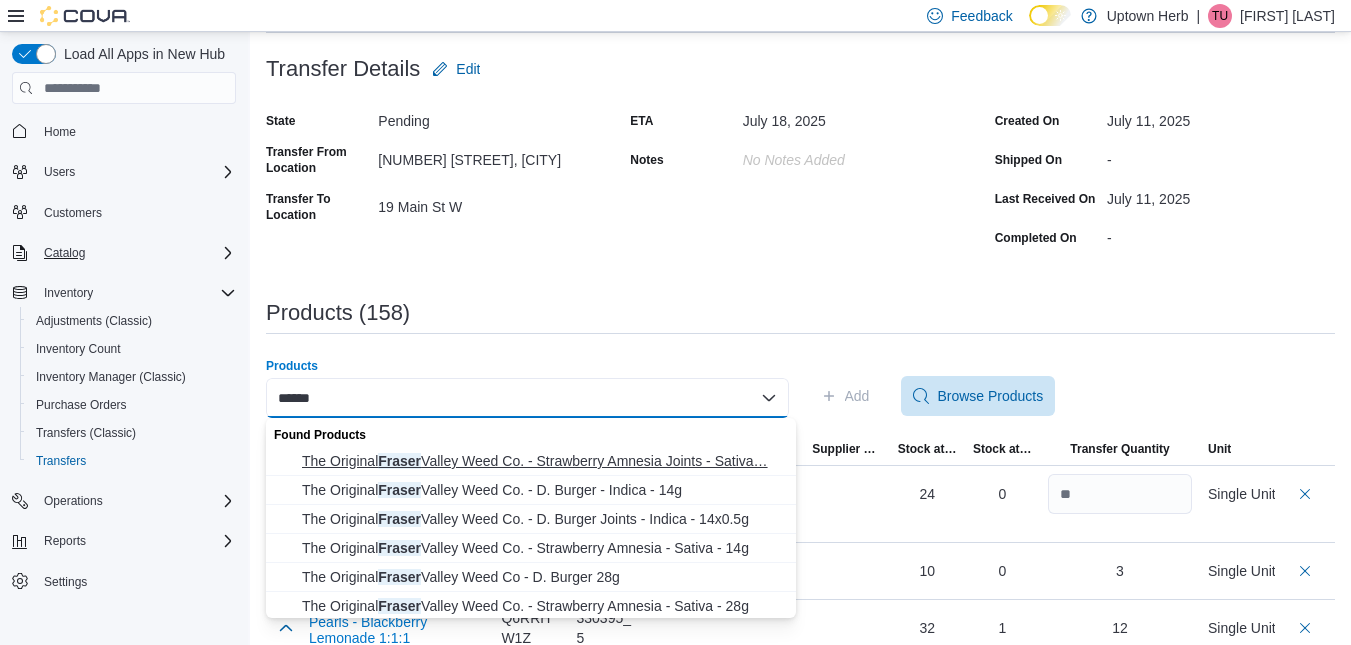 type on "******" 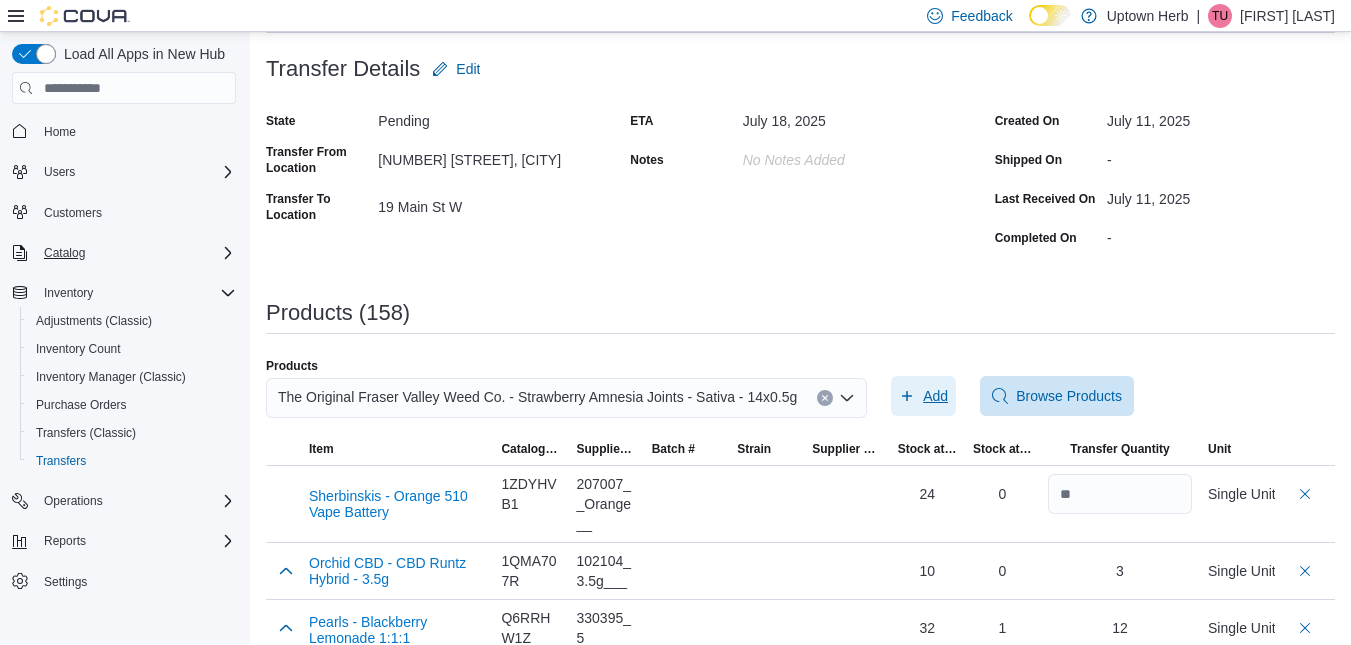 click on "Add" at bounding box center (935, 396) 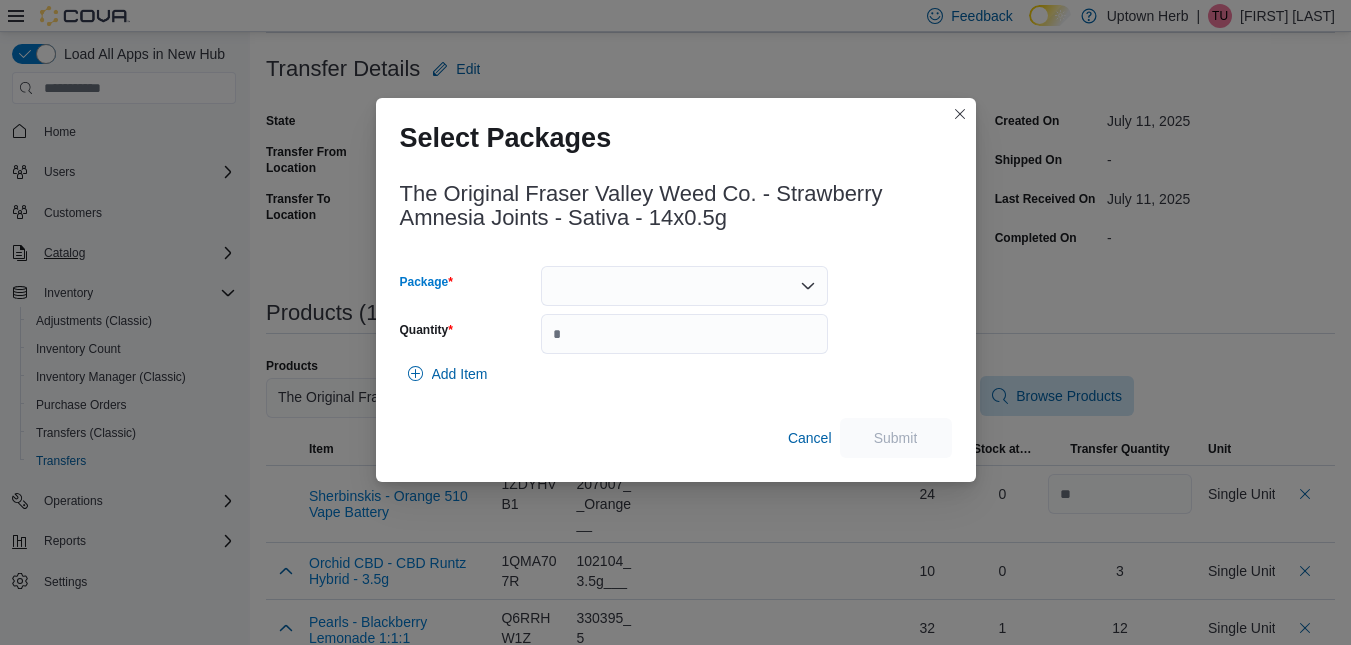 click at bounding box center [684, 286] 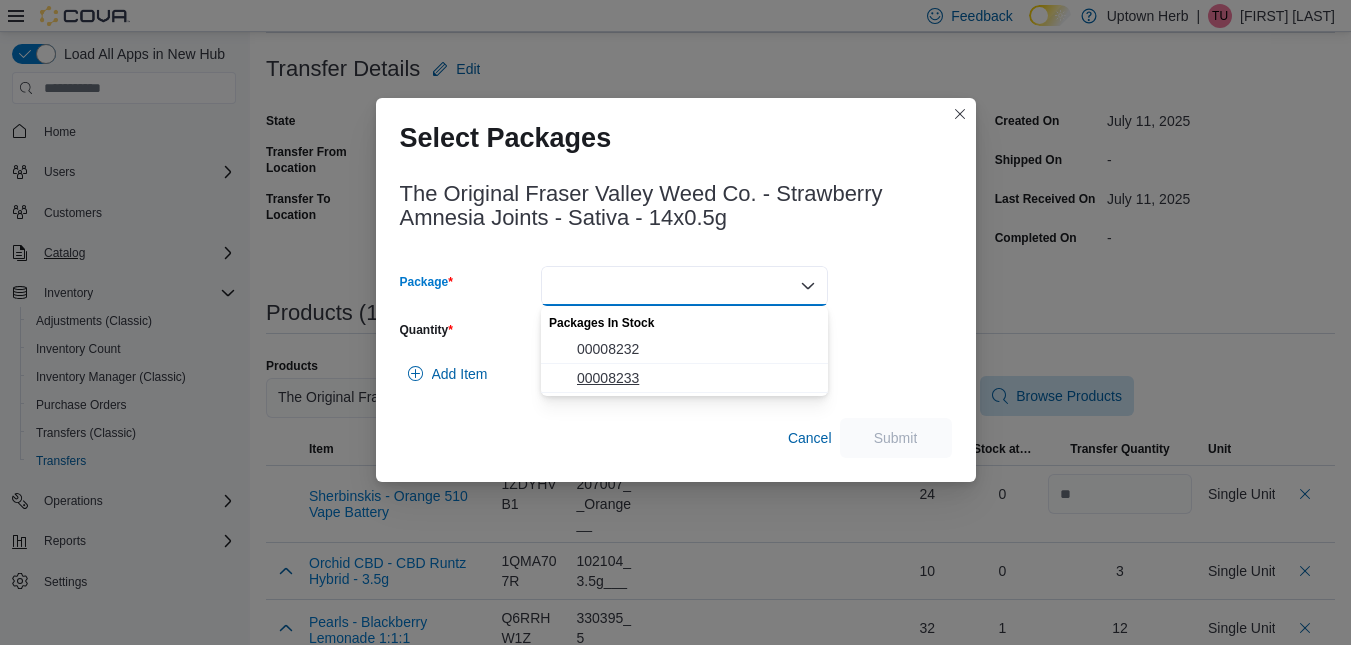 click on "00008233" at bounding box center (696, 378) 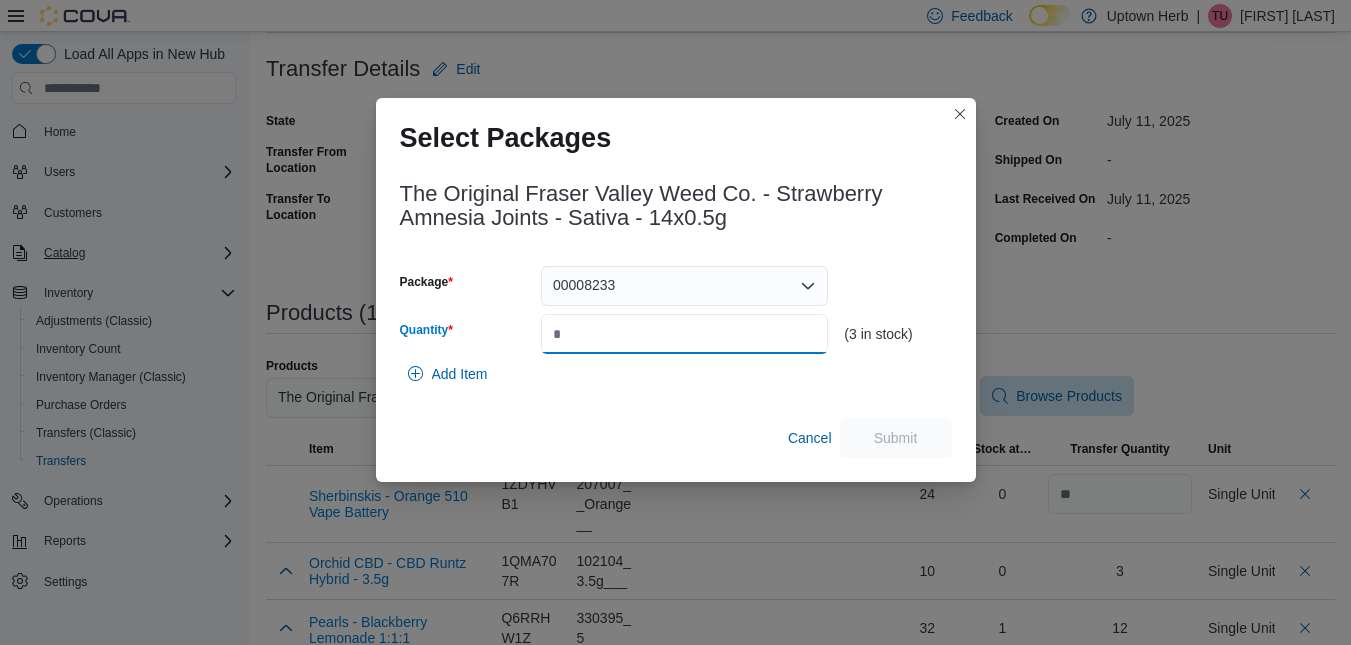 click on "Quantity" at bounding box center [684, 334] 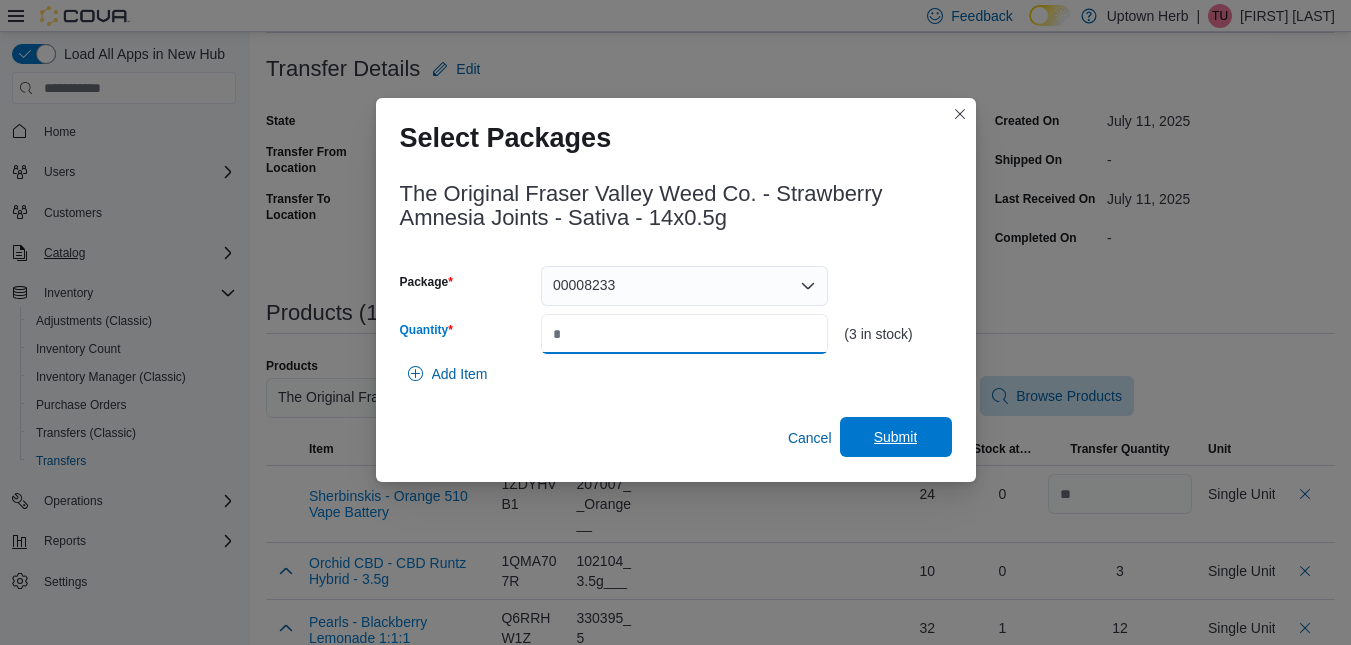 type on "*" 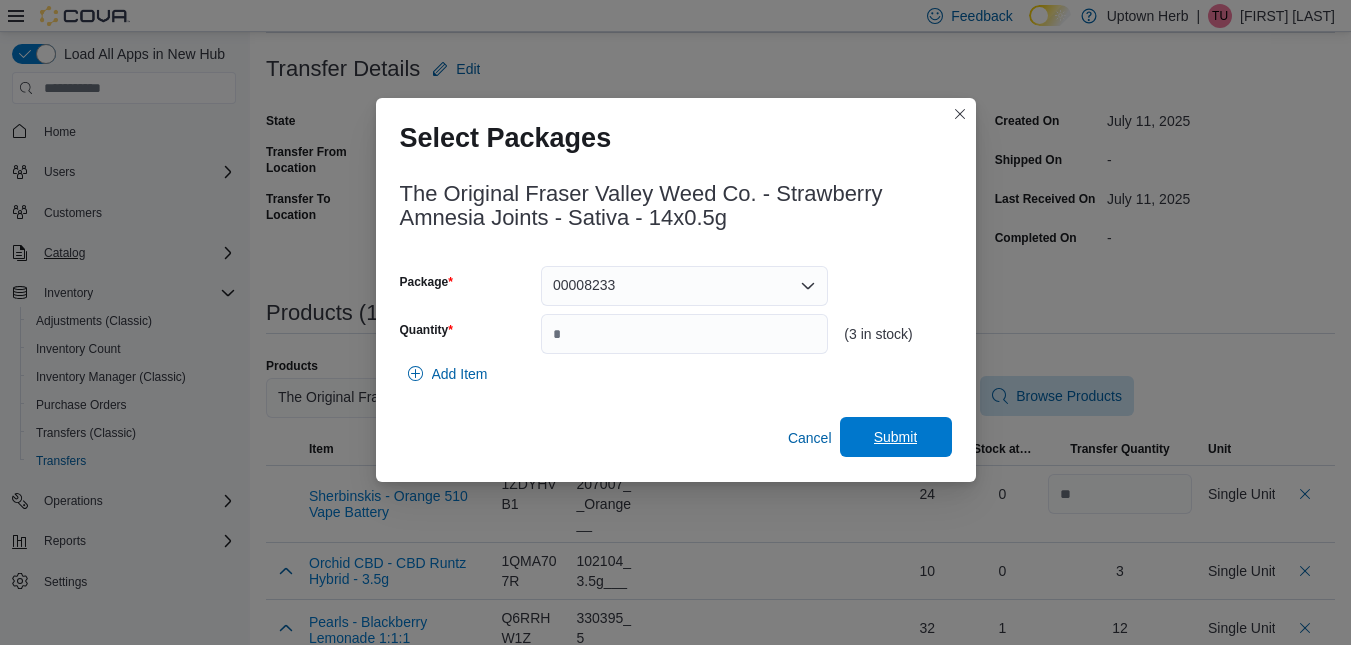 click on "Submit" at bounding box center (896, 437) 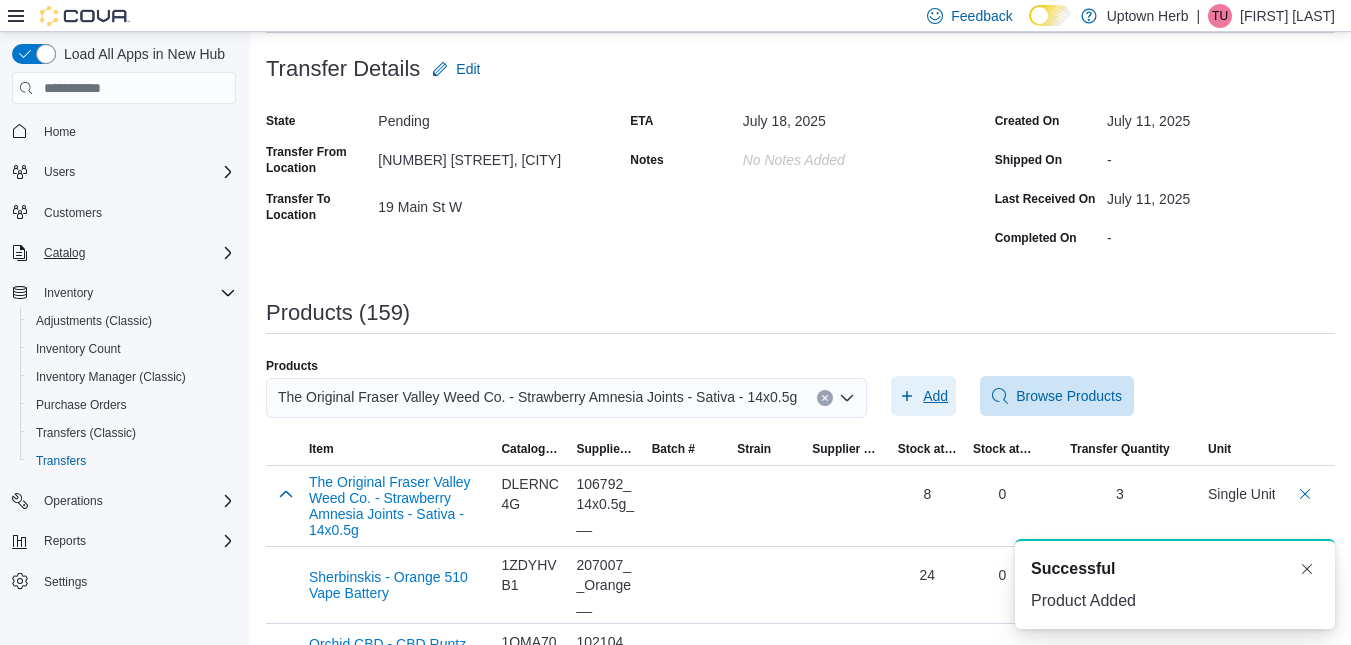 scroll, scrollTop: 0, scrollLeft: 0, axis: both 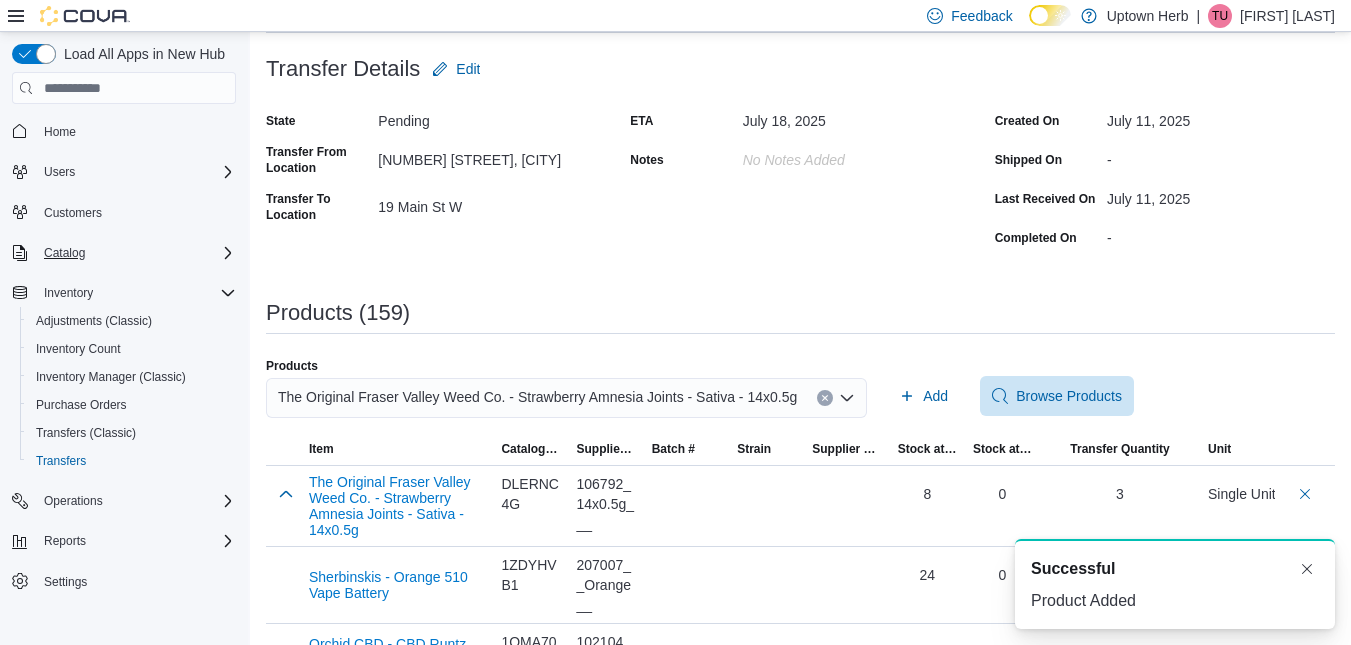 click on "**********" at bounding box center [800, 5816] 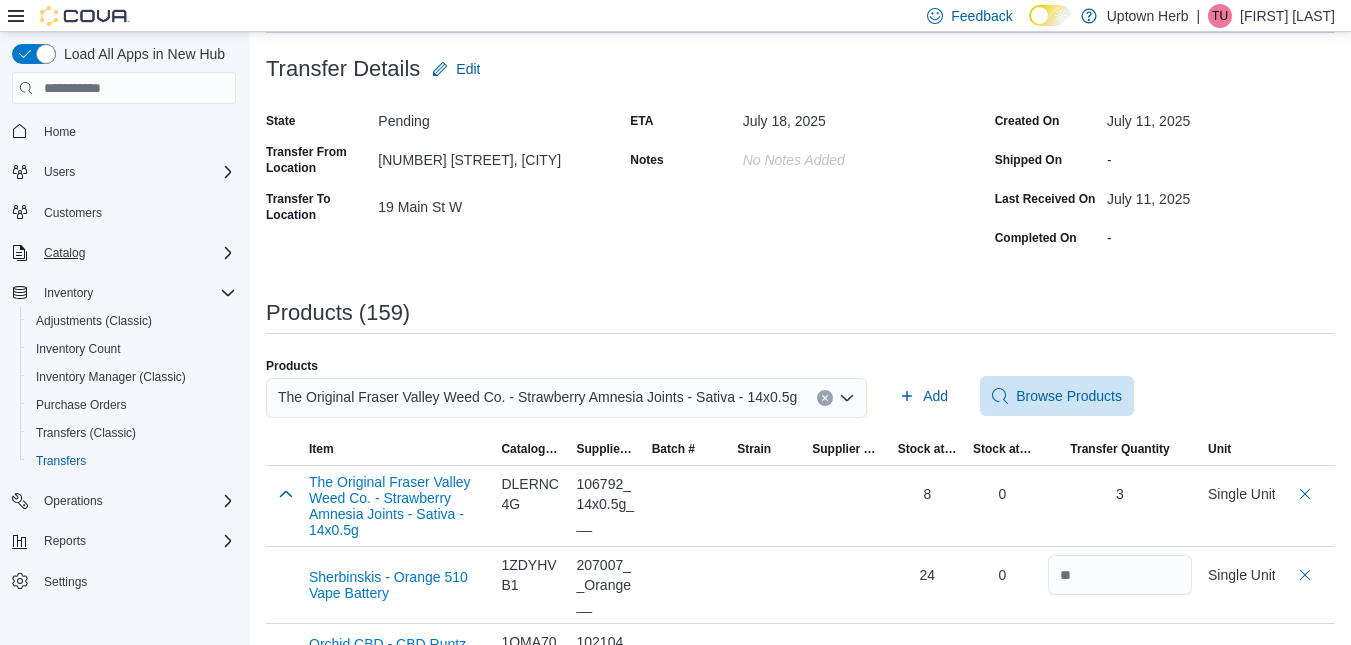 scroll, scrollTop: 0, scrollLeft: 0, axis: both 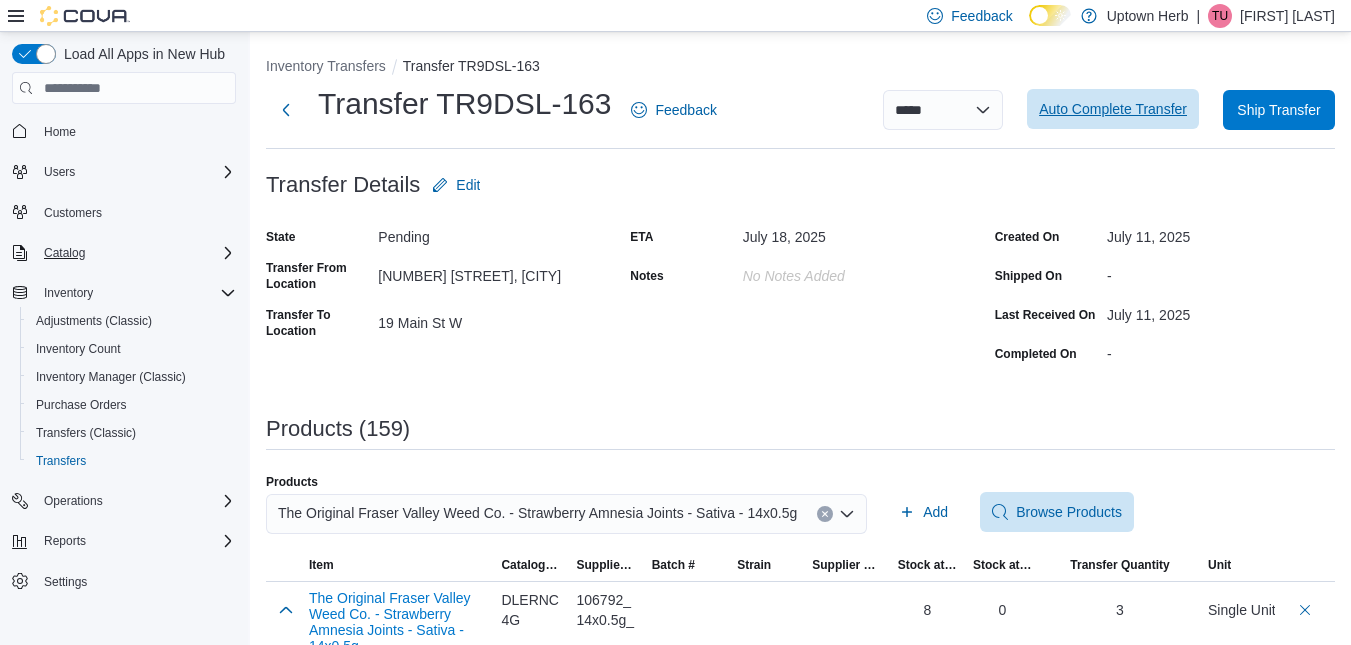 click on "Auto Complete Transfer" at bounding box center [1113, 109] 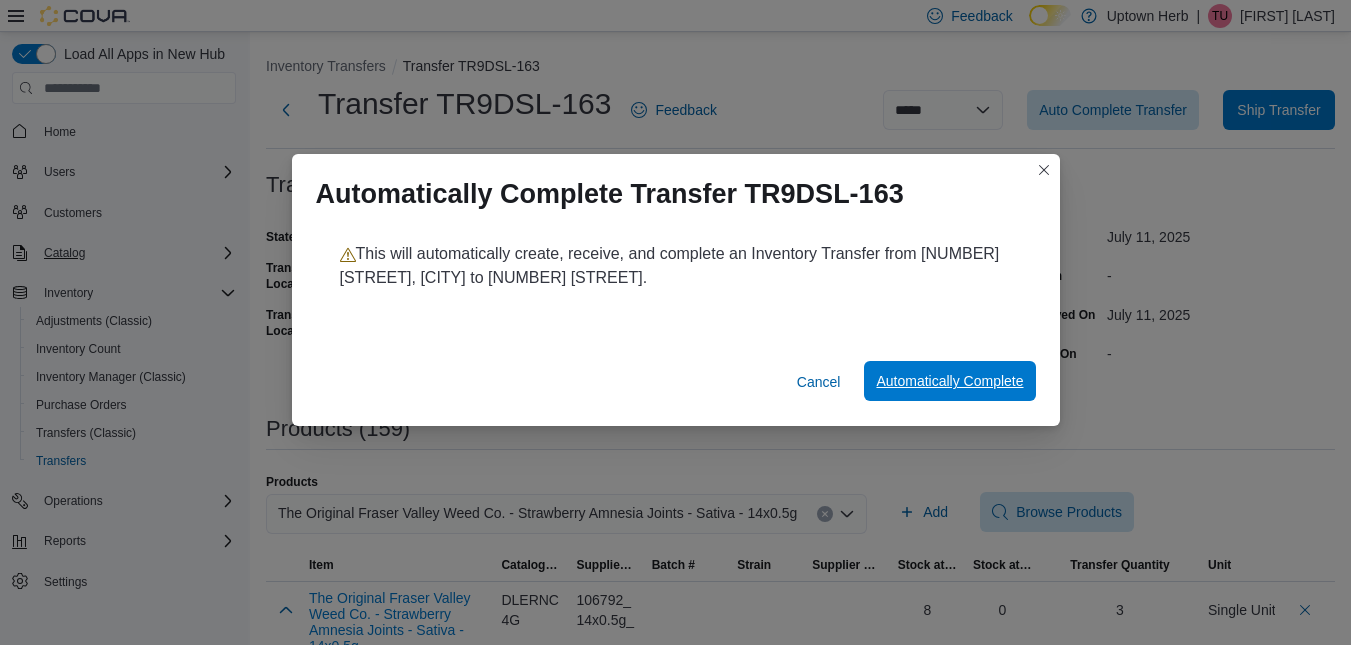 click on "Automatically Complete" at bounding box center (949, 381) 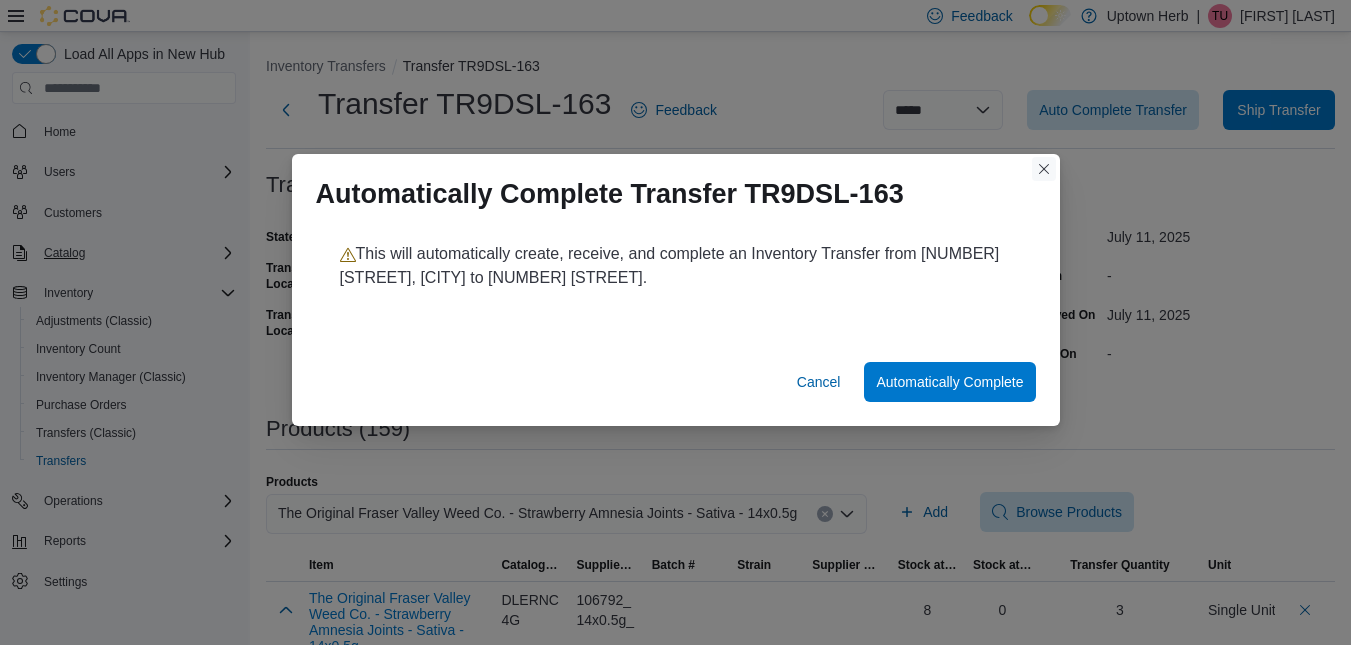 click at bounding box center [1044, 169] 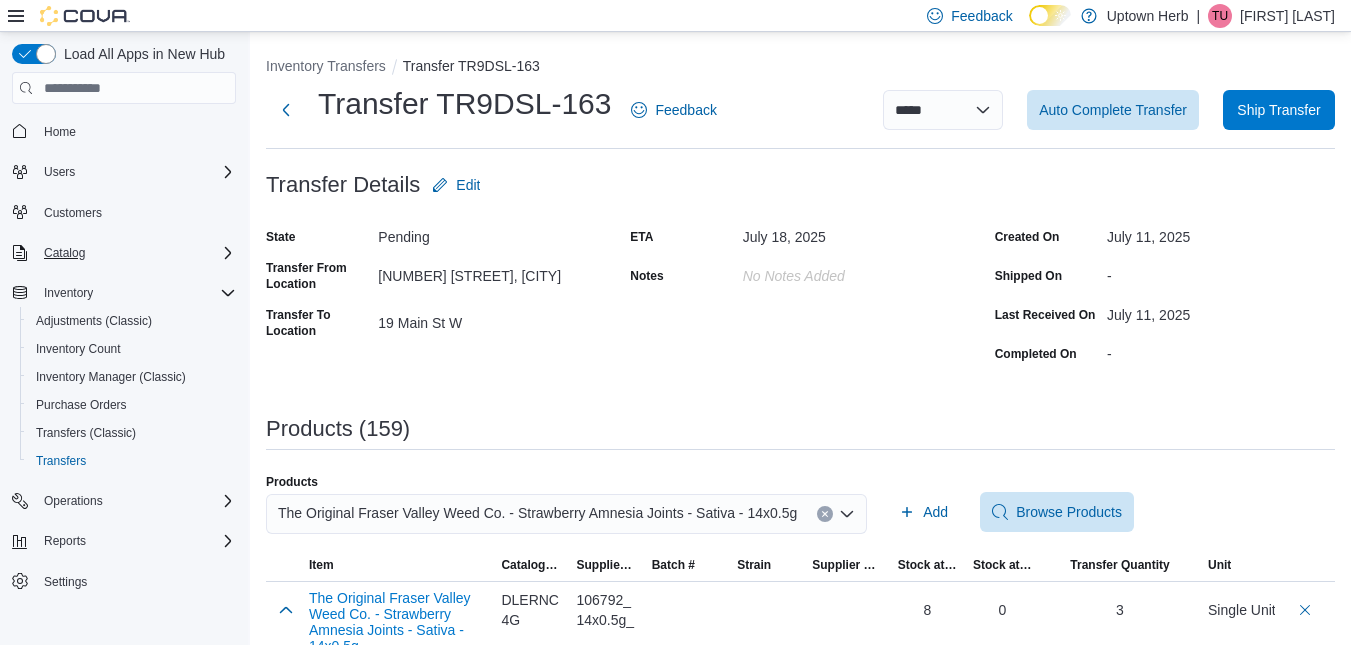 click on "ETA July 18, 2025 Notes No Notes added" at bounding box center [800, 295] 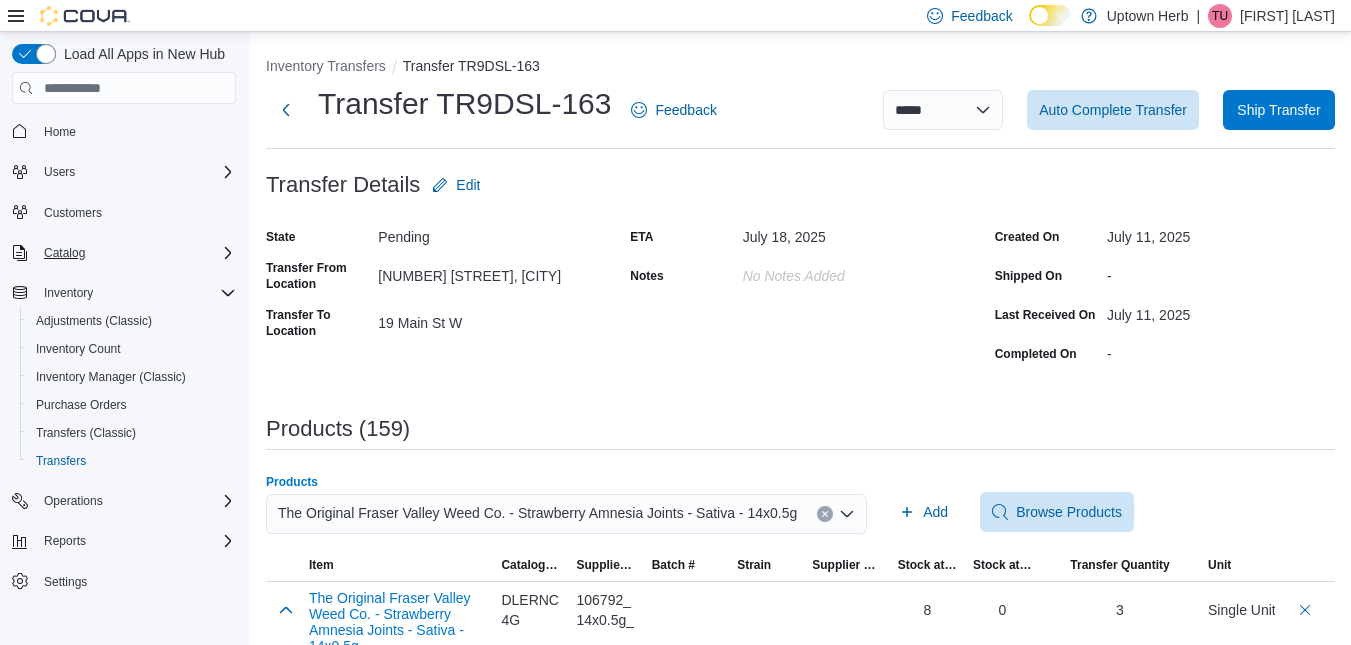 click on "The Original Fraser Valley Weed Co. - Strawberry Amnesia Joints - Sativa - 14x0.5g" at bounding box center (537, 513) 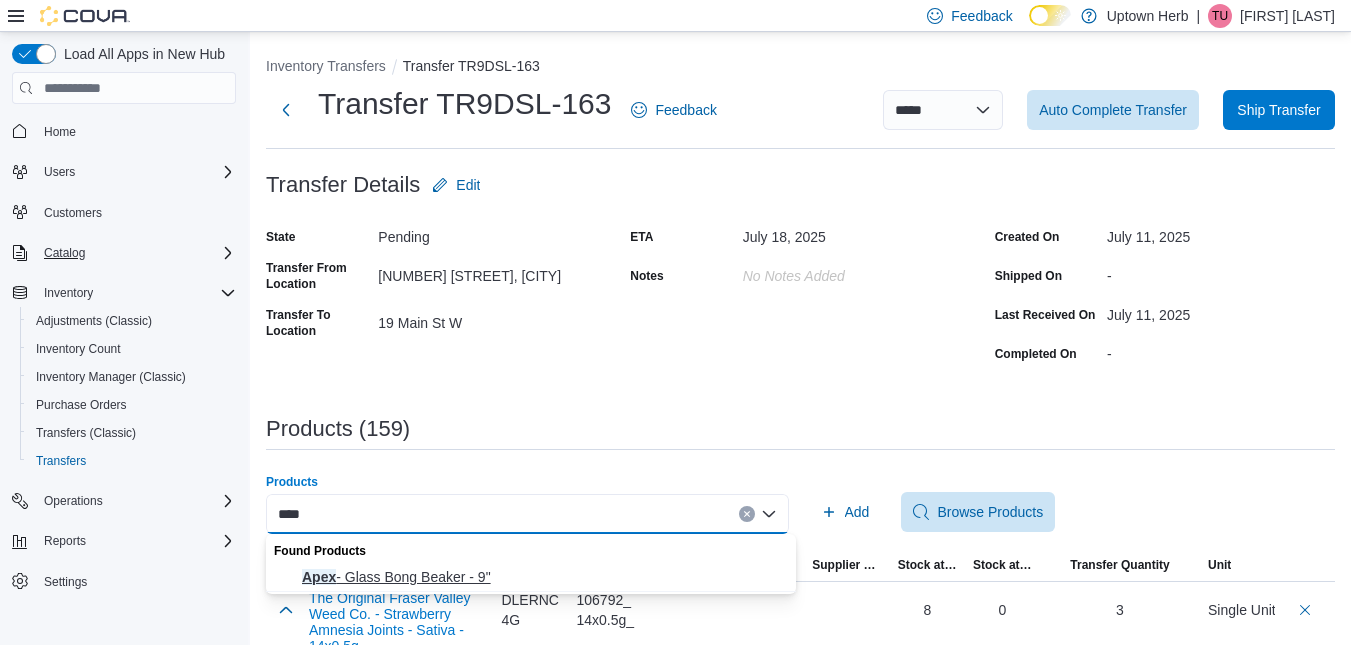 type on "****" 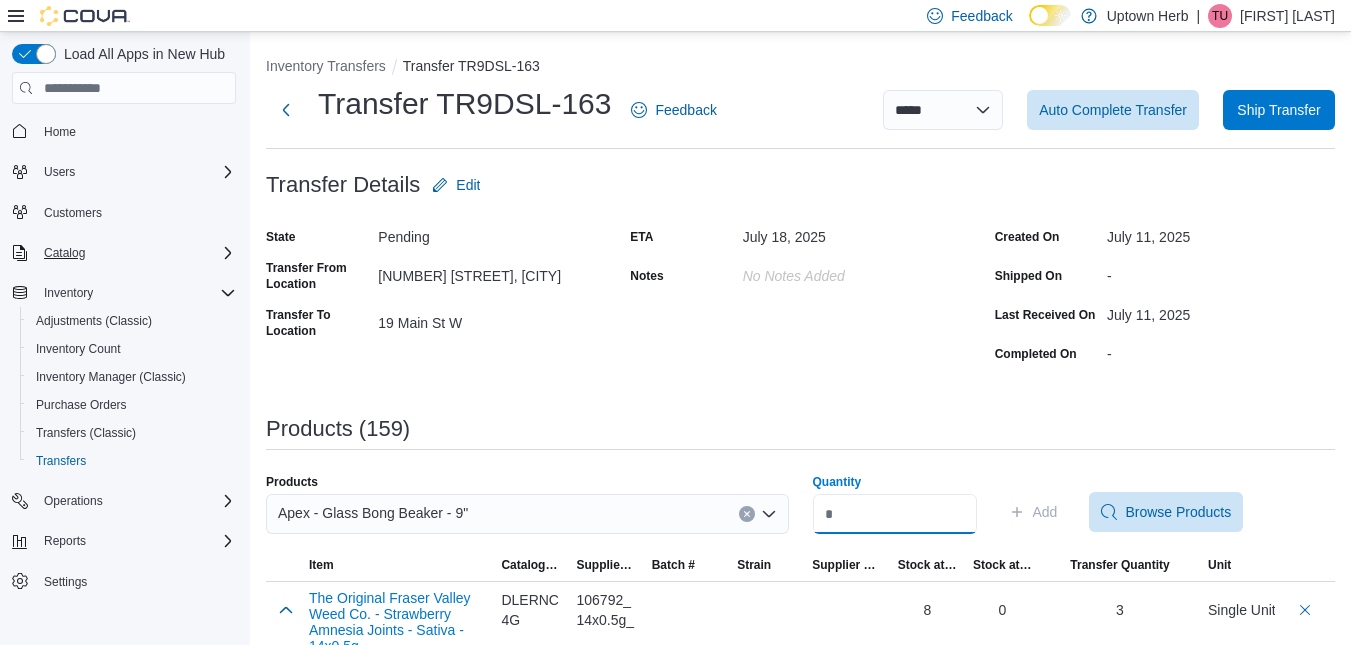 click on "Quantity" at bounding box center [895, 514] 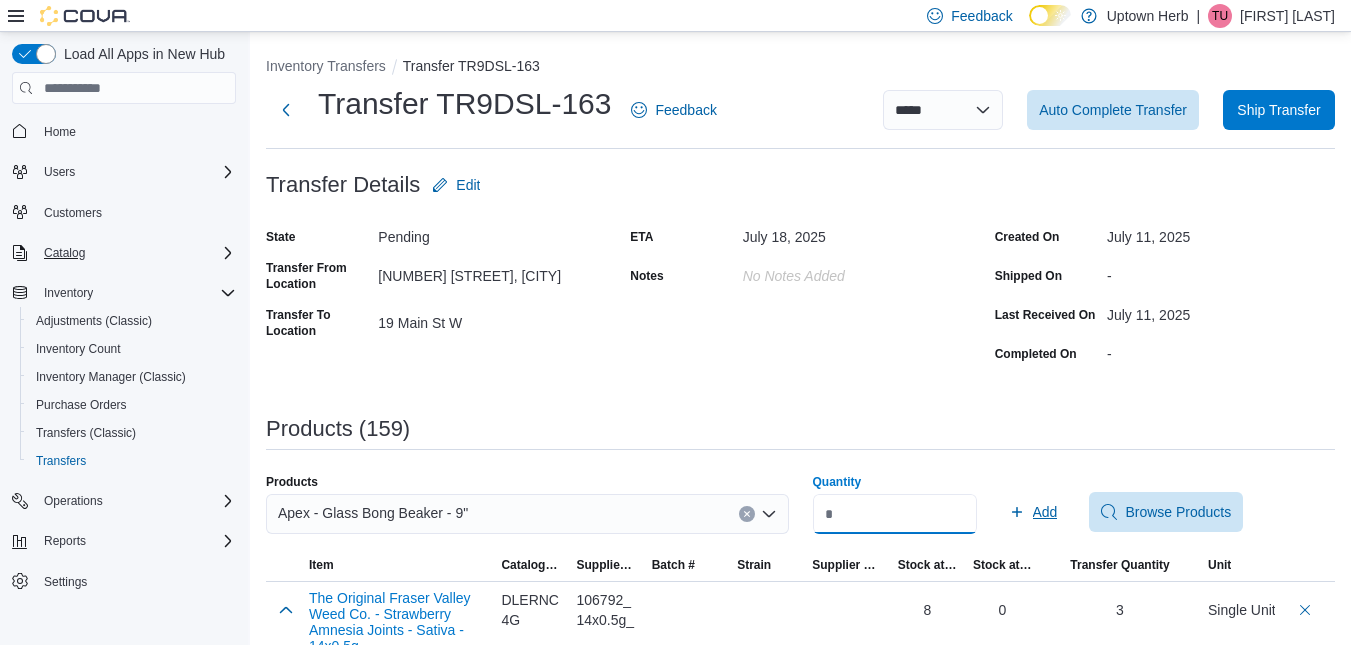 type on "*" 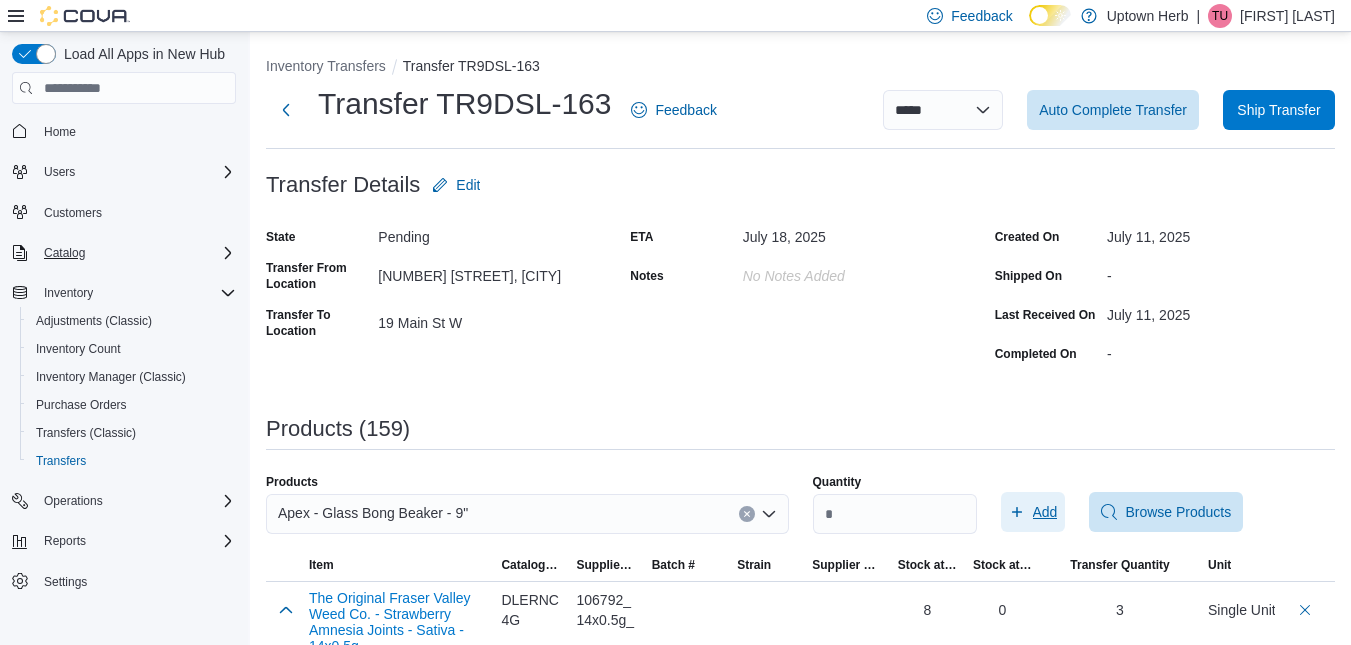 click on "Add" at bounding box center (1045, 512) 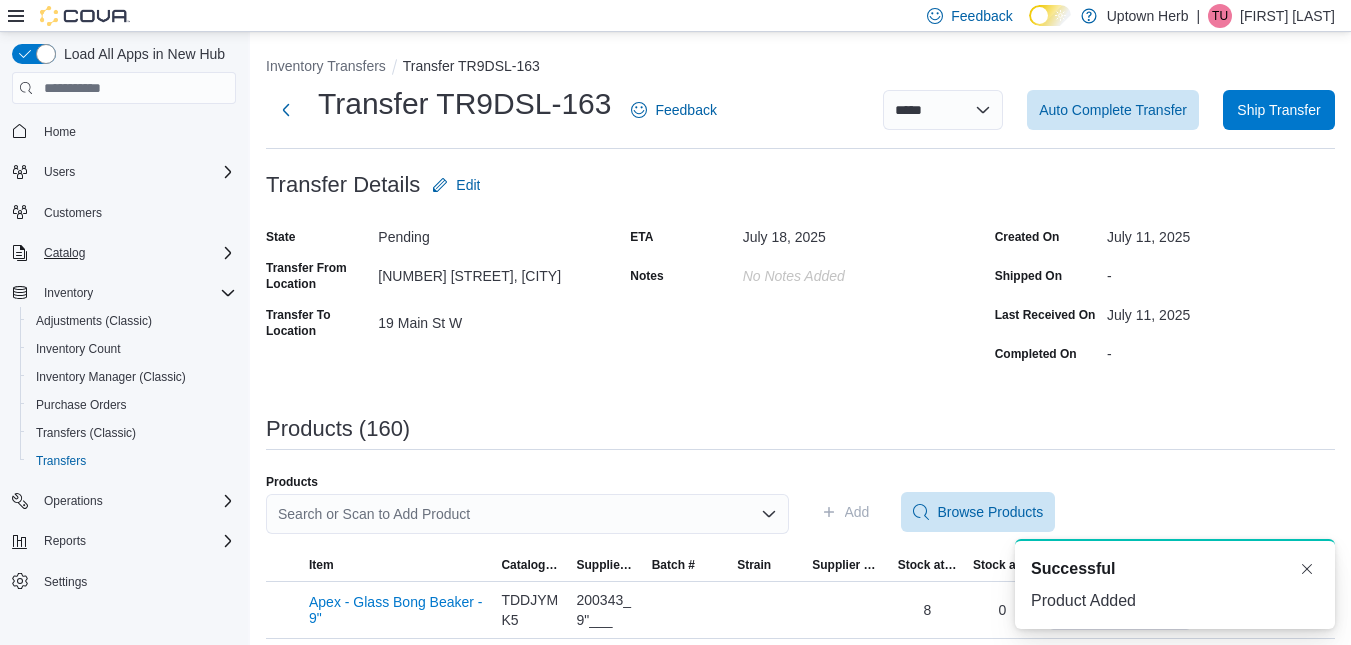 scroll, scrollTop: 0, scrollLeft: 0, axis: both 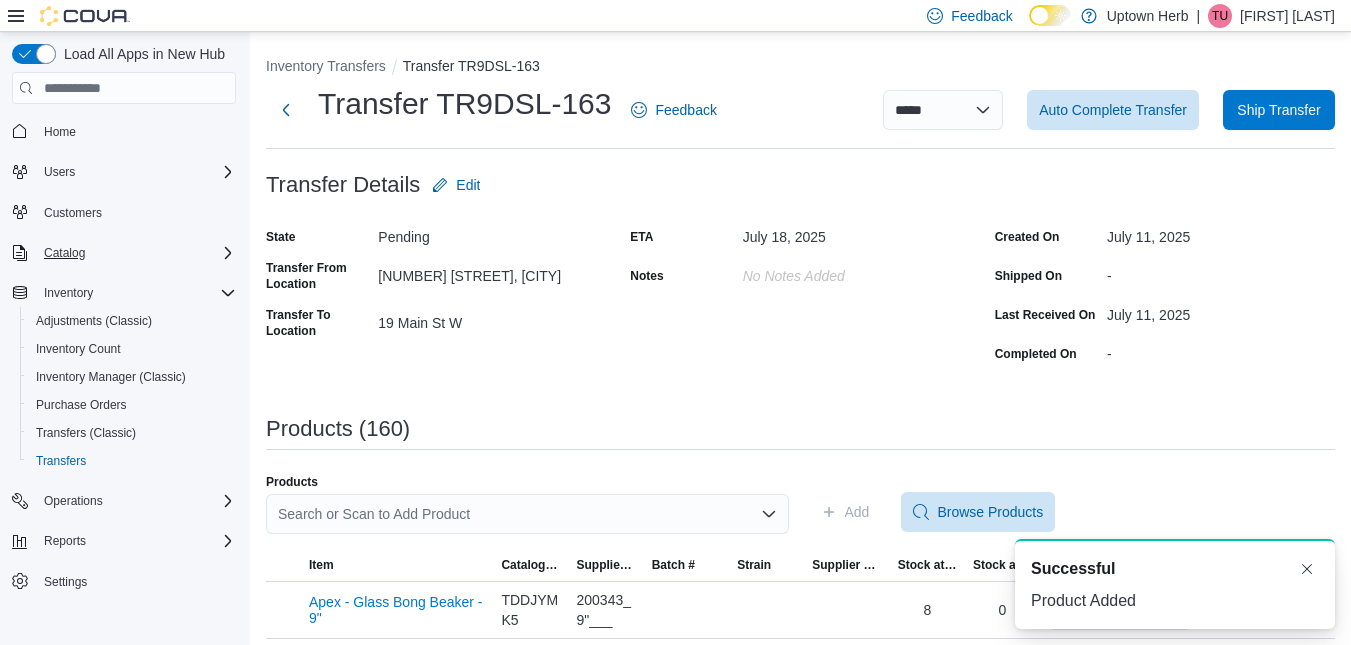 click on "State Pending Transfer From Location 56 King St N., Waterloo Transfer To Location 19 Main St W" at bounding box center (436, 295) 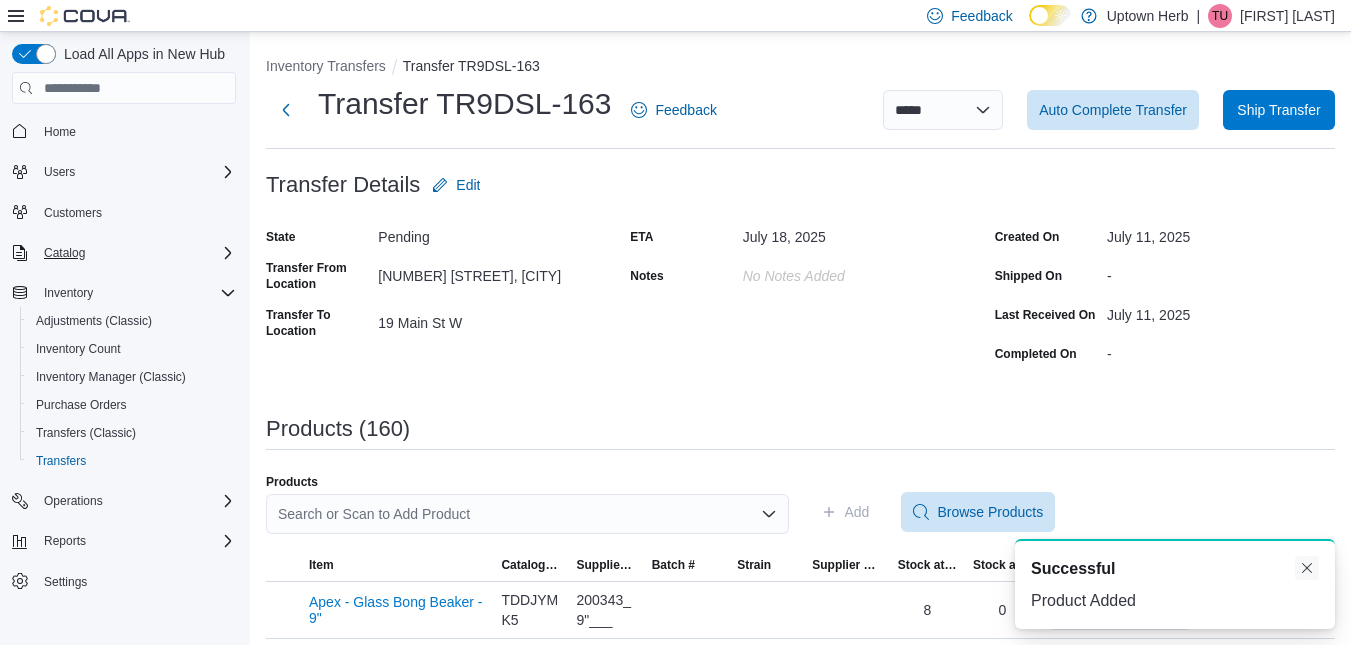 click at bounding box center [1307, 568] 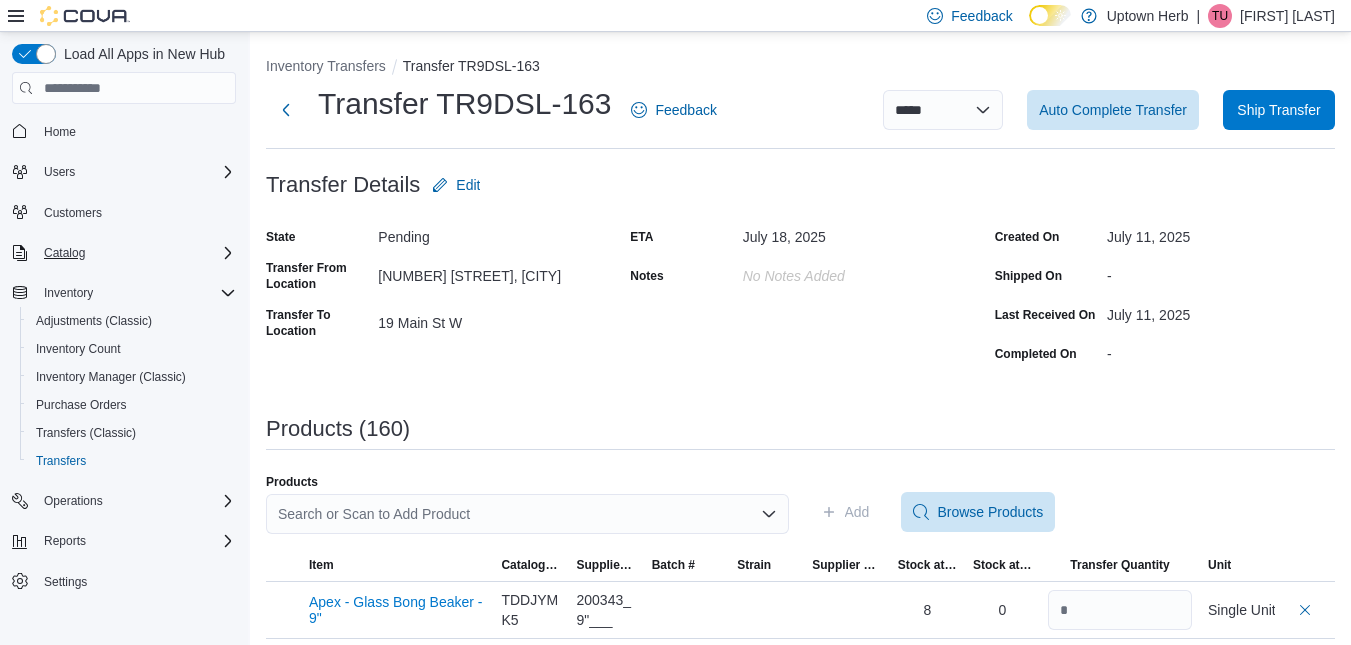 click on "**********" at bounding box center [800, 5961] 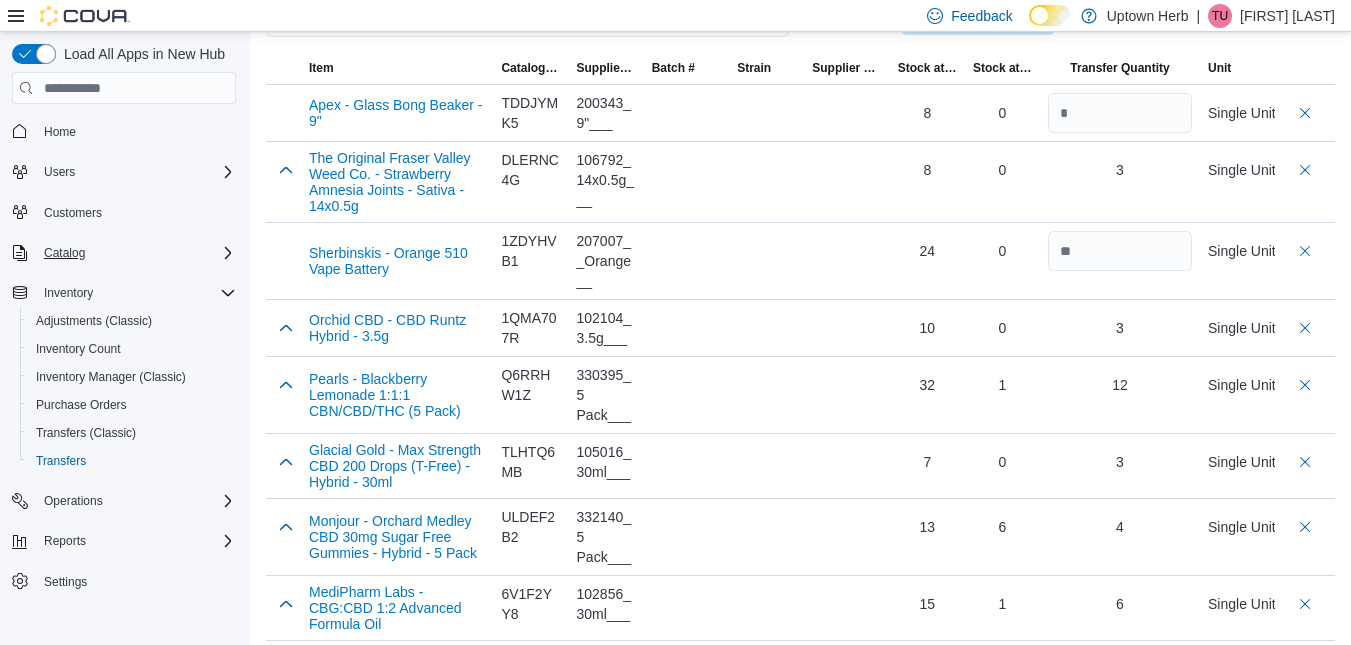 scroll, scrollTop: 0, scrollLeft: 0, axis: both 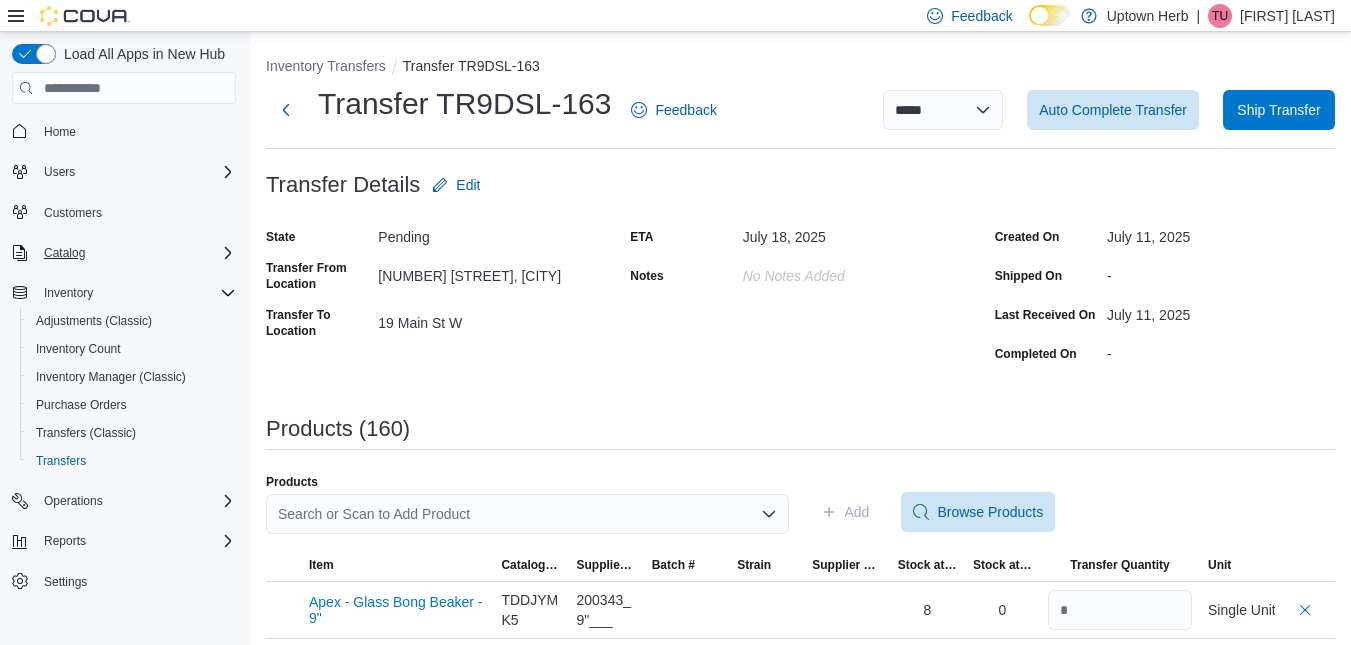 click on "ETA July 18, 2025 Notes No Notes added" at bounding box center (800, 295) 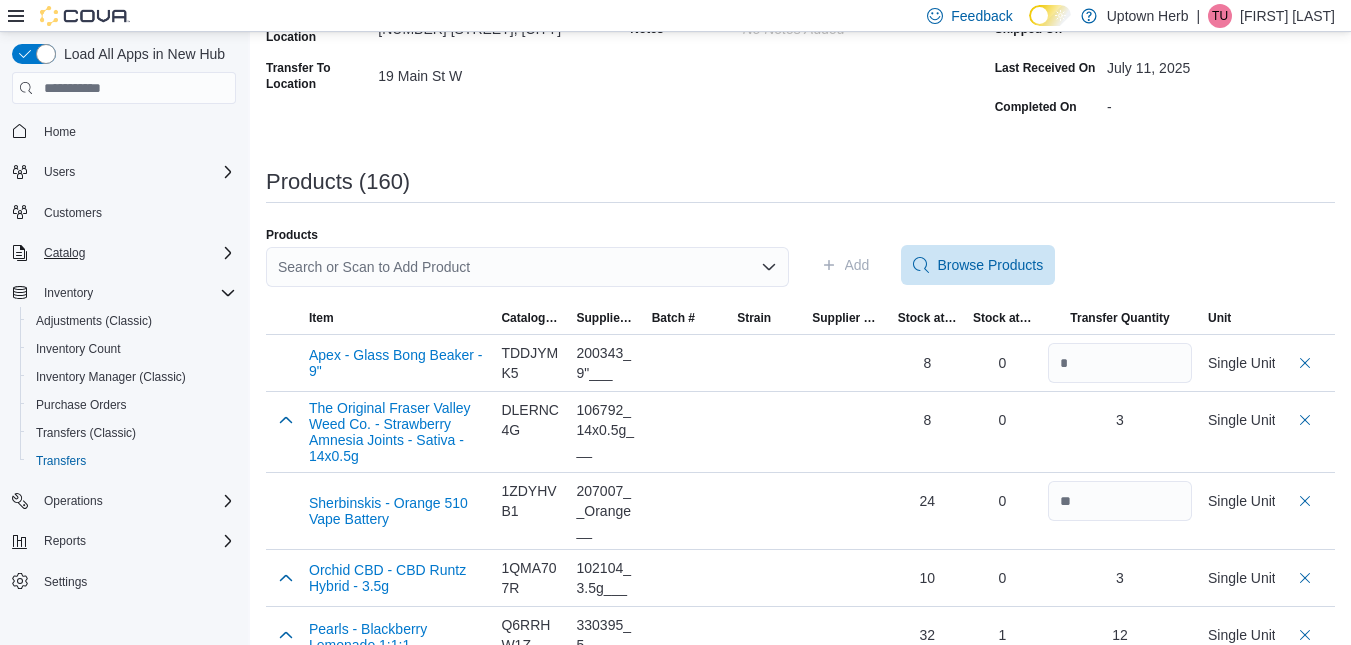 scroll, scrollTop: 0, scrollLeft: 0, axis: both 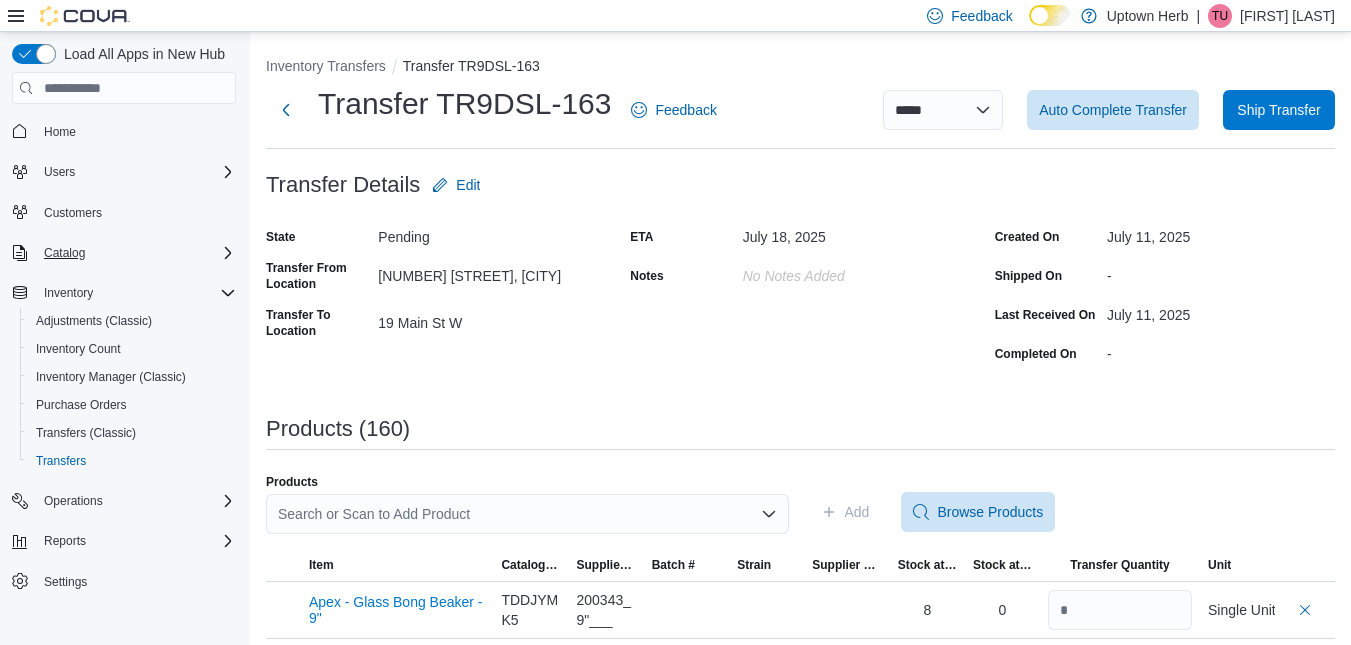 click on "ETA July 18, 2025 Notes No Notes added" at bounding box center [800, 295] 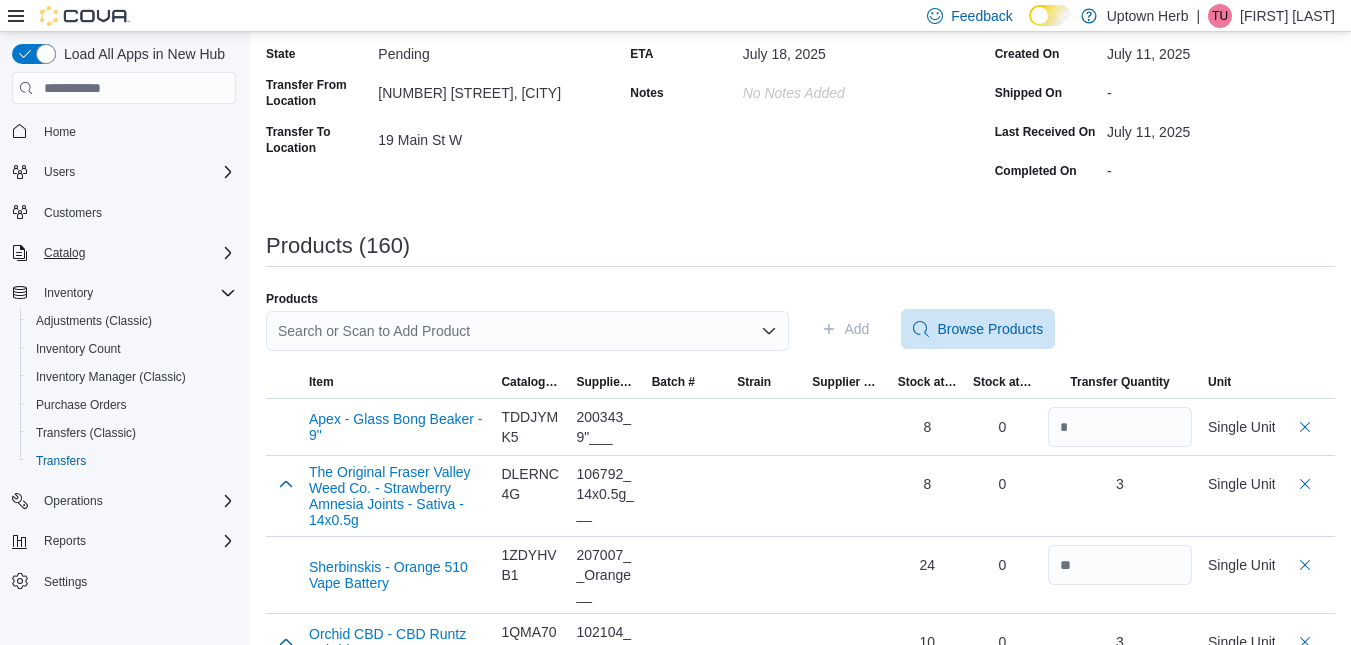 scroll, scrollTop: 184, scrollLeft: 0, axis: vertical 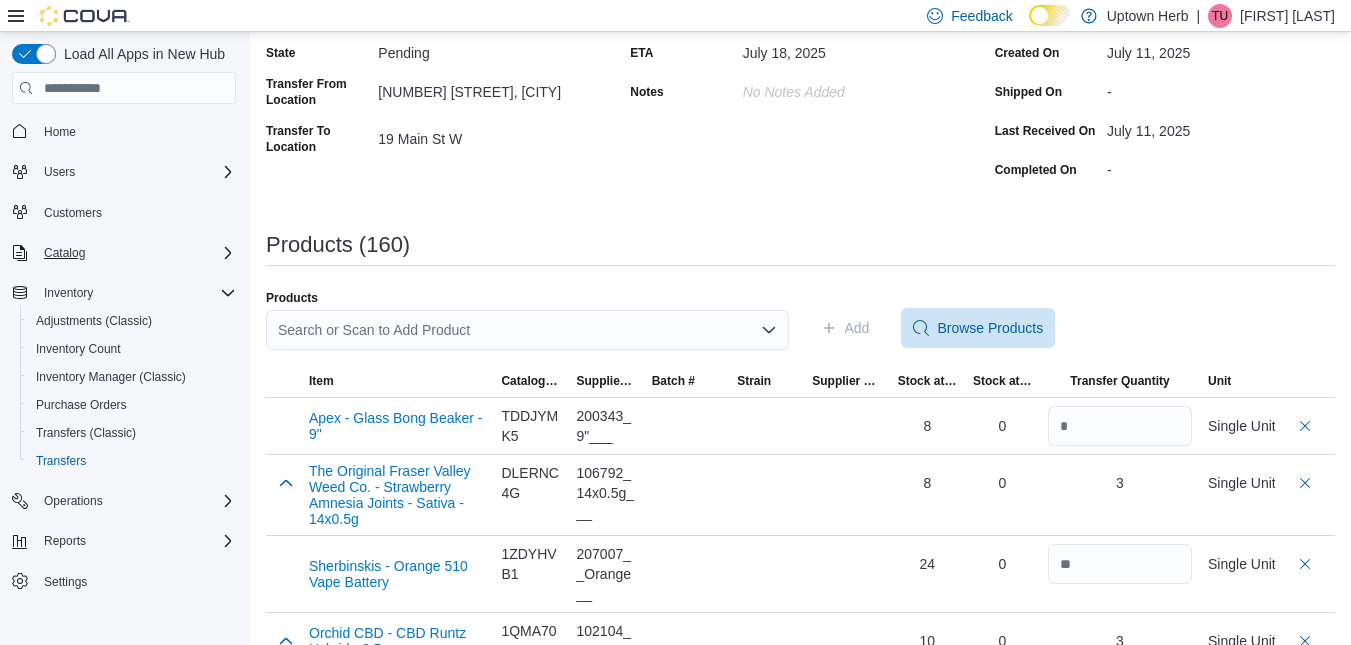 click on "[FIRST] [LAST]" at bounding box center [1287, 16] 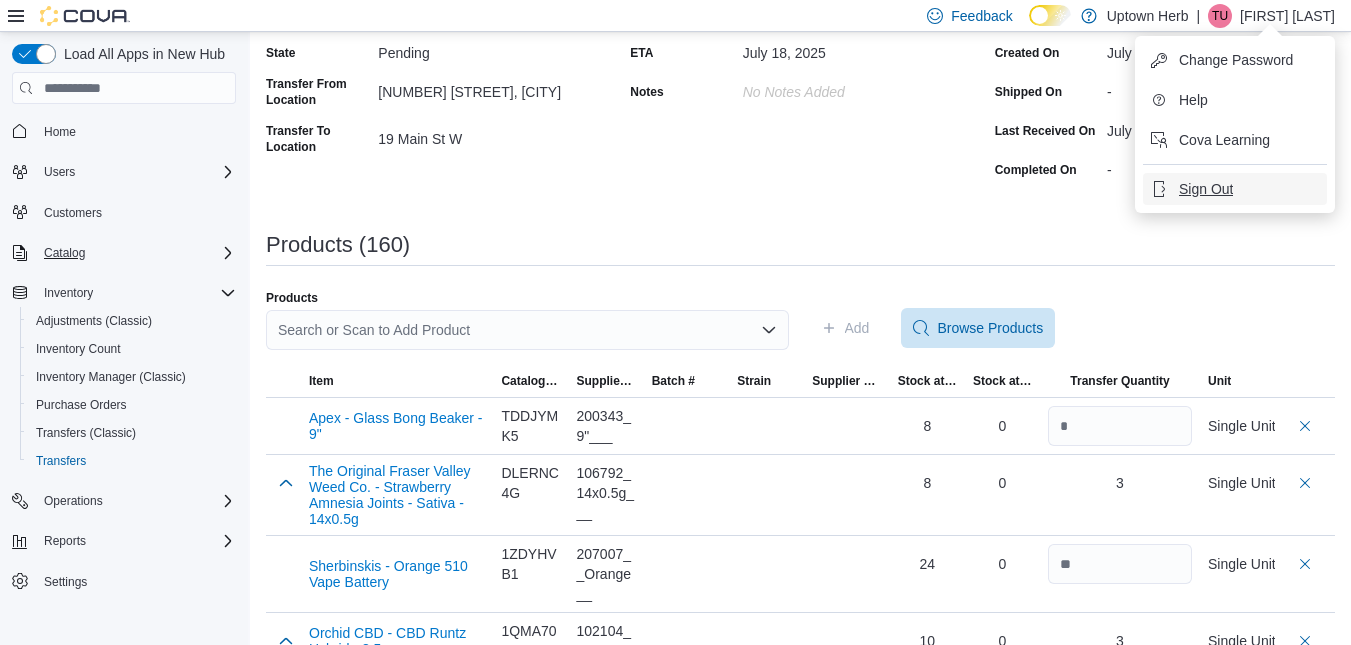 click on "Sign Out" at bounding box center (1206, 189) 